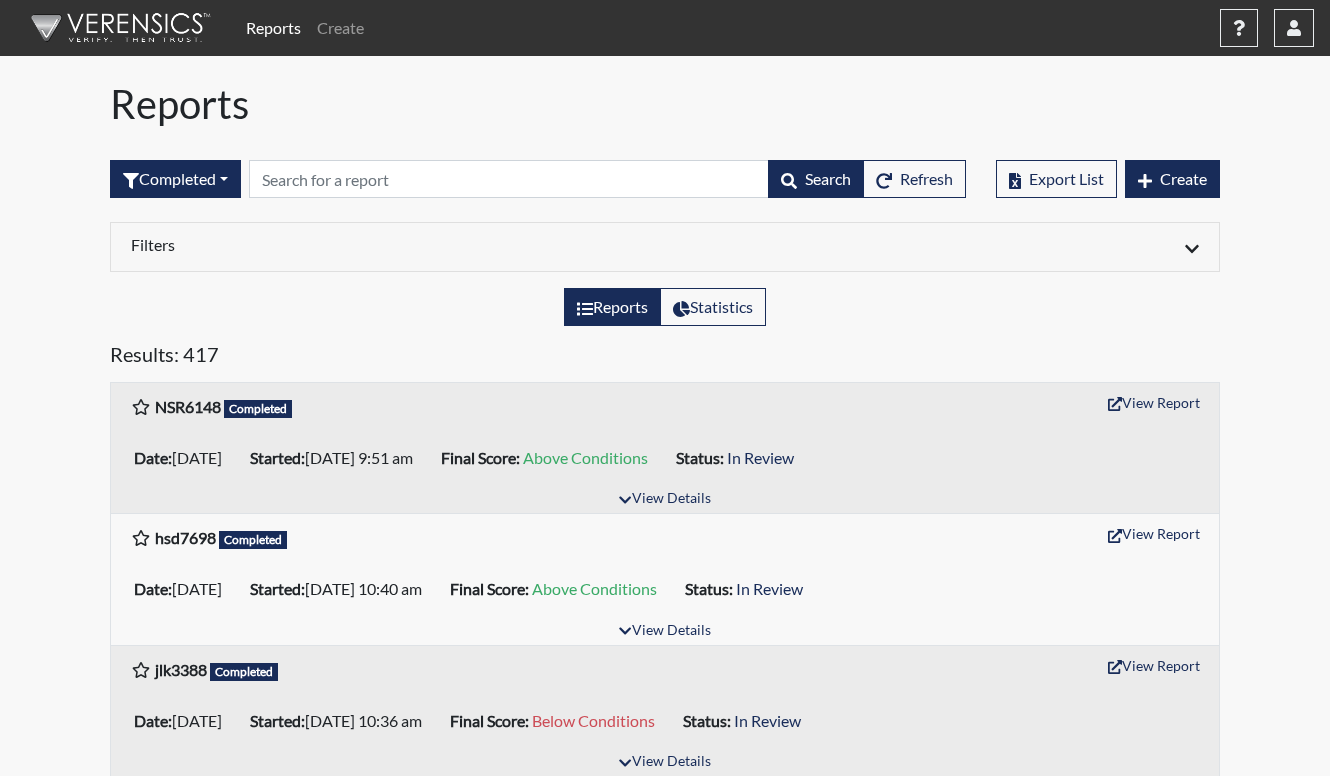 scroll, scrollTop: 0, scrollLeft: 0, axis: both 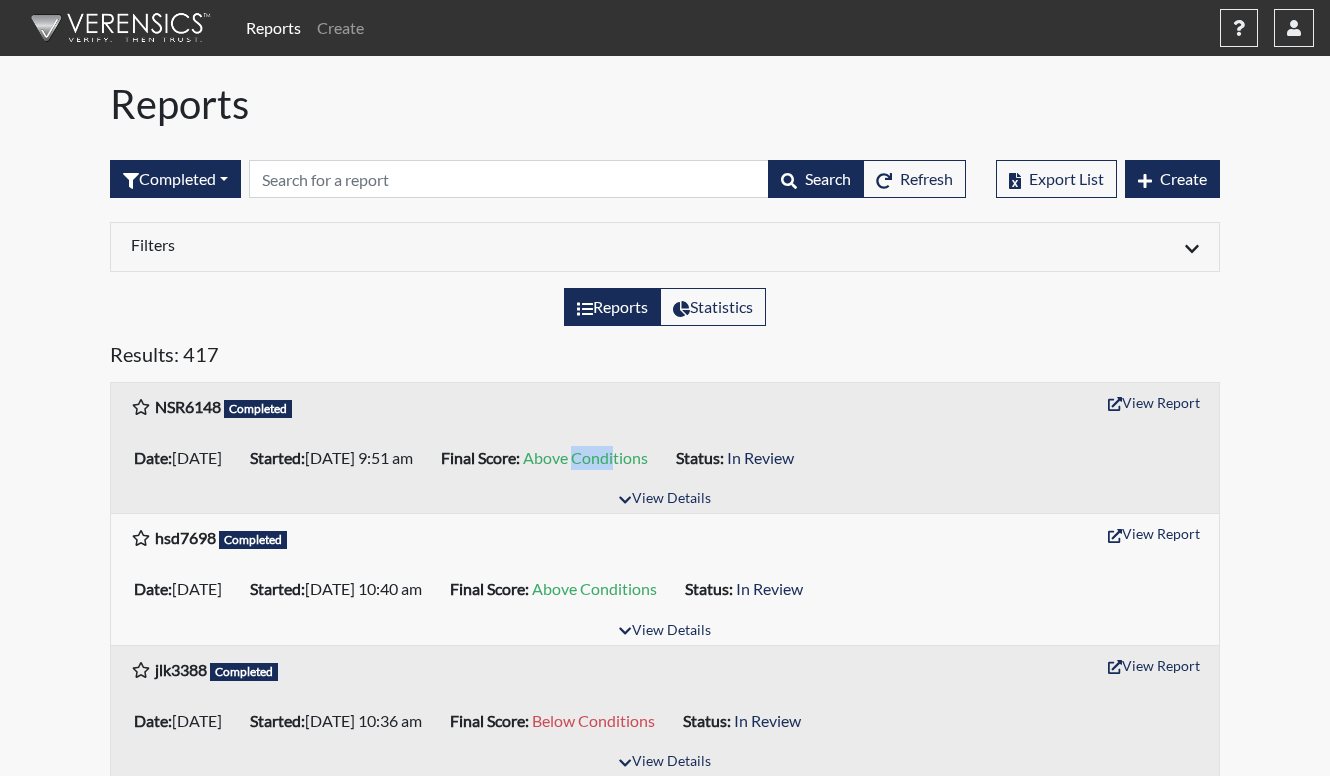 drag, startPoint x: 660, startPoint y: 452, endPoint x: 702, endPoint y: 453, distance: 42.0119 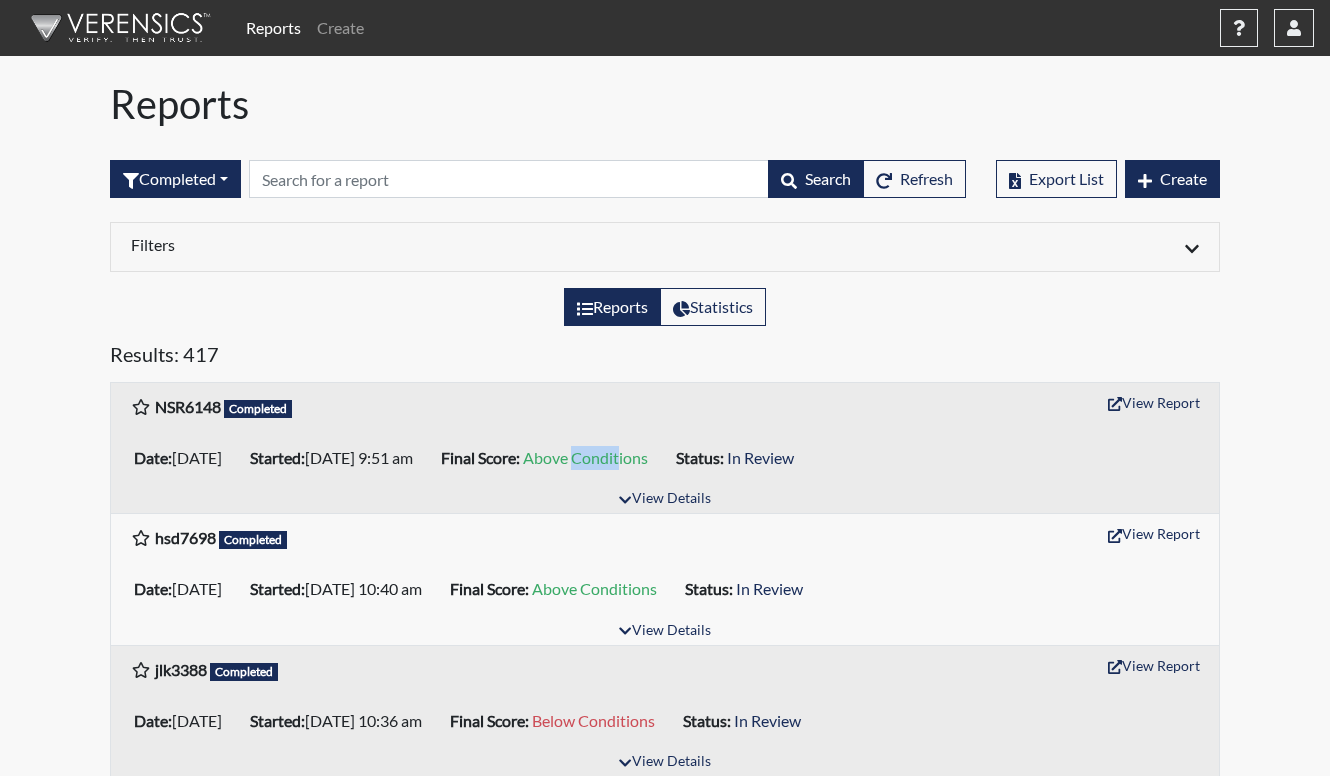drag, startPoint x: 702, startPoint y: 453, endPoint x: 703, endPoint y: 481, distance: 28.01785 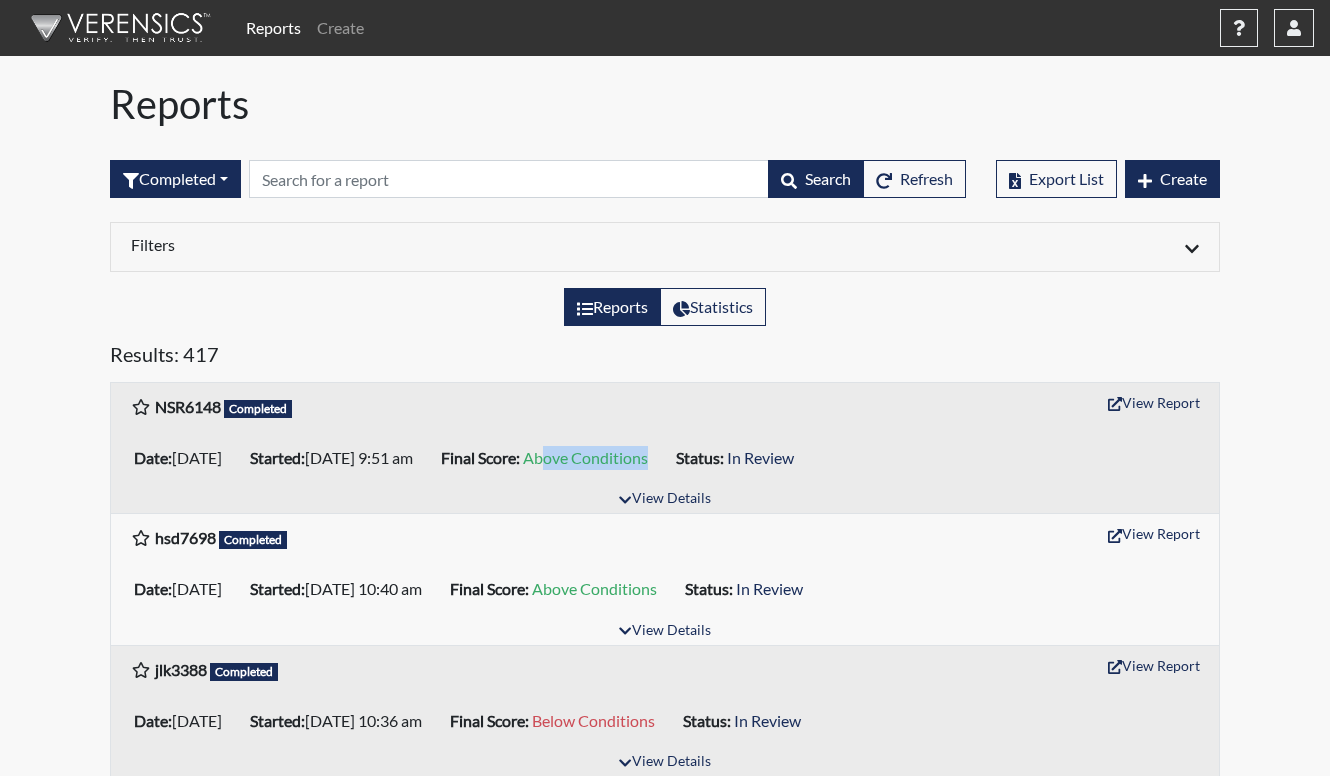 drag, startPoint x: 742, startPoint y: 452, endPoint x: 625, endPoint y: 432, distance: 118.69709 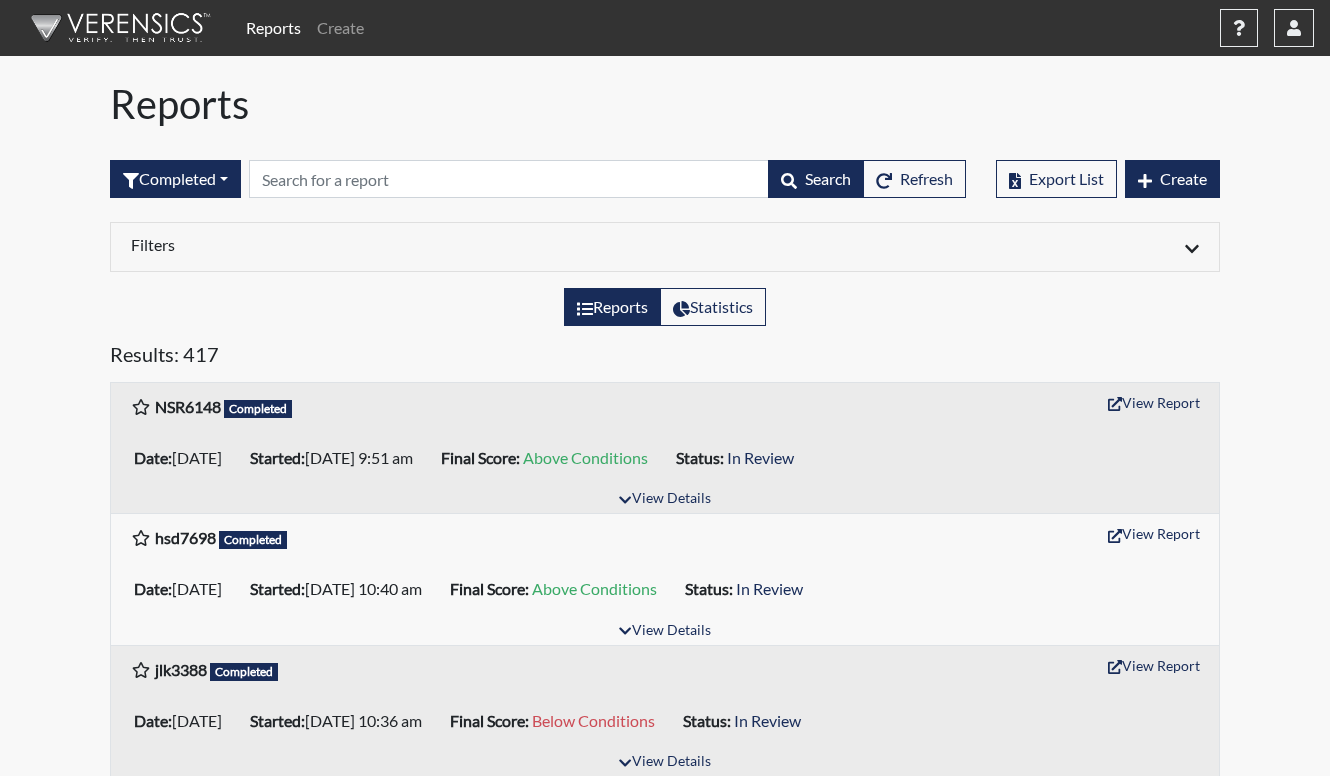 drag, startPoint x: 625, startPoint y: 432, endPoint x: 601, endPoint y: 434, distance: 24.083189 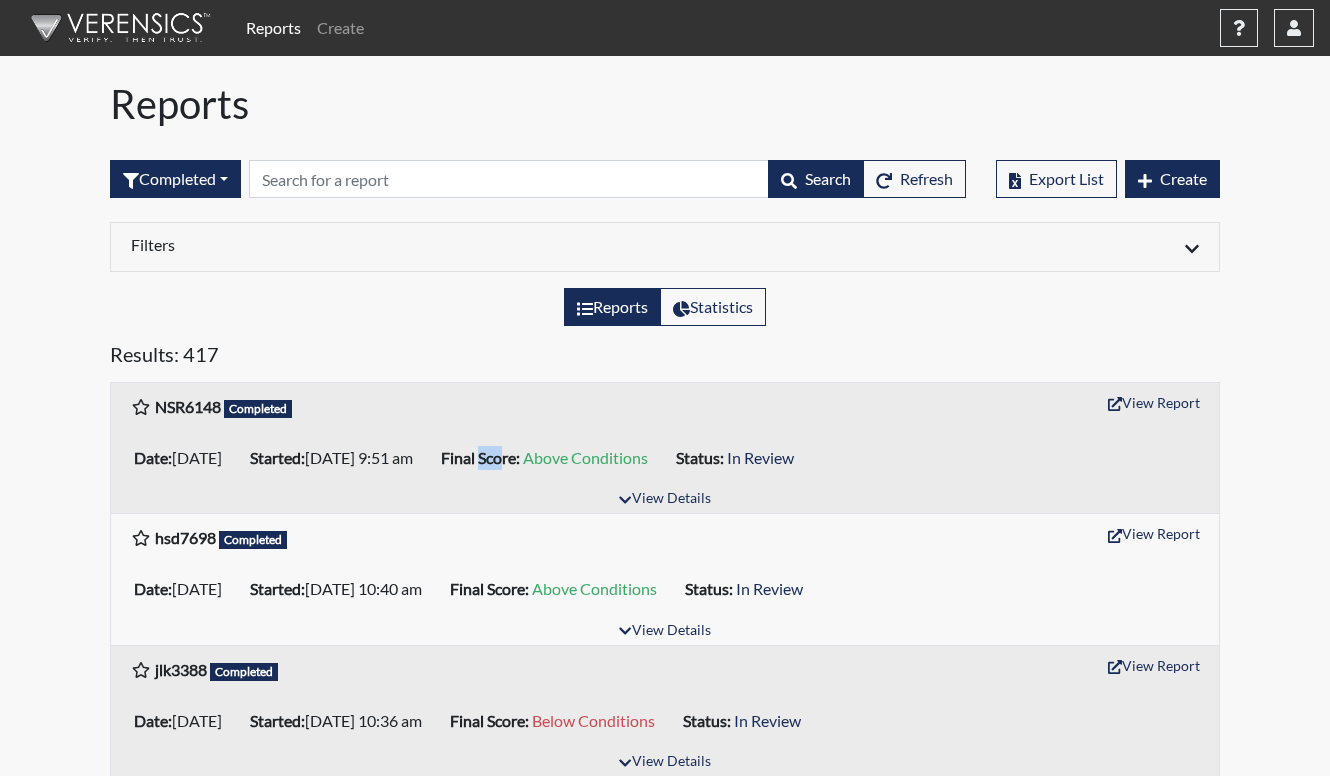 drag, startPoint x: 582, startPoint y: 445, endPoint x: 559, endPoint y: 442, distance: 23.194826 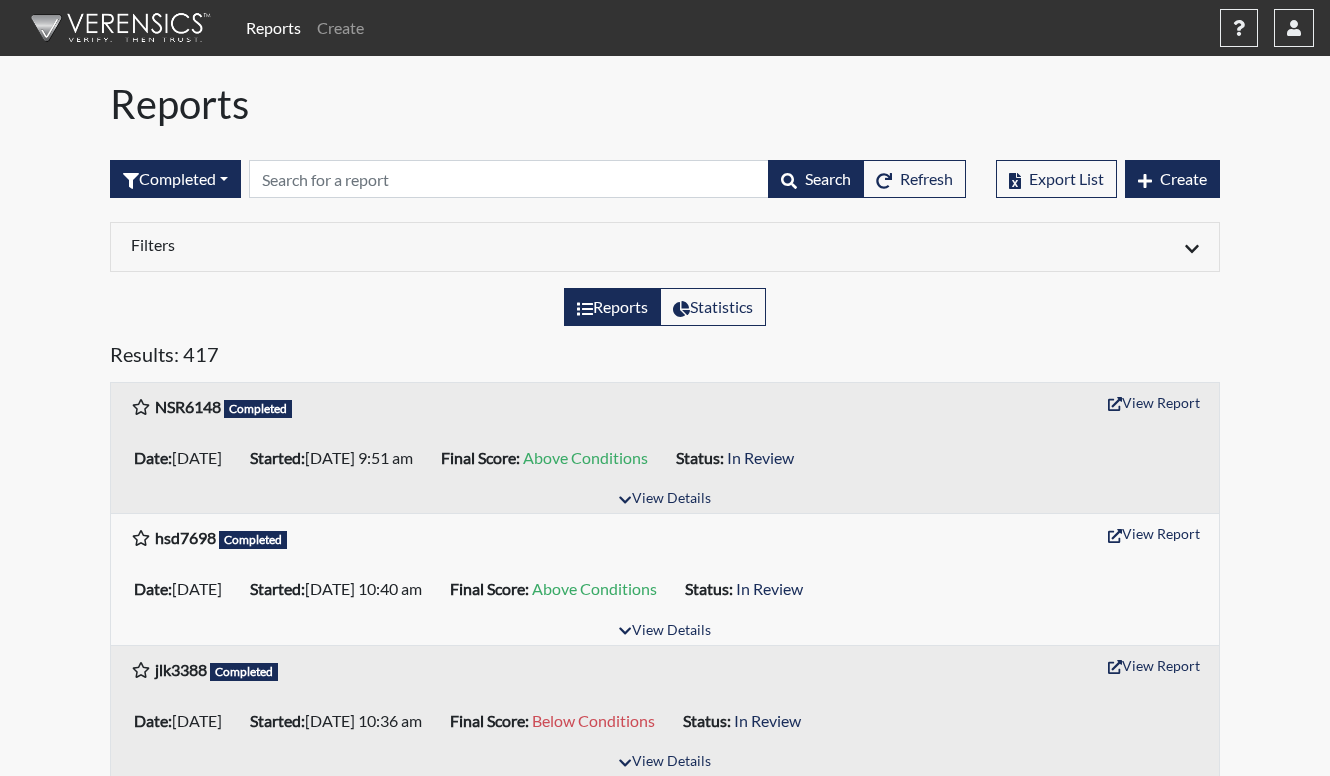 drag, startPoint x: 559, startPoint y: 442, endPoint x: 811, endPoint y: 417, distance: 253.23705 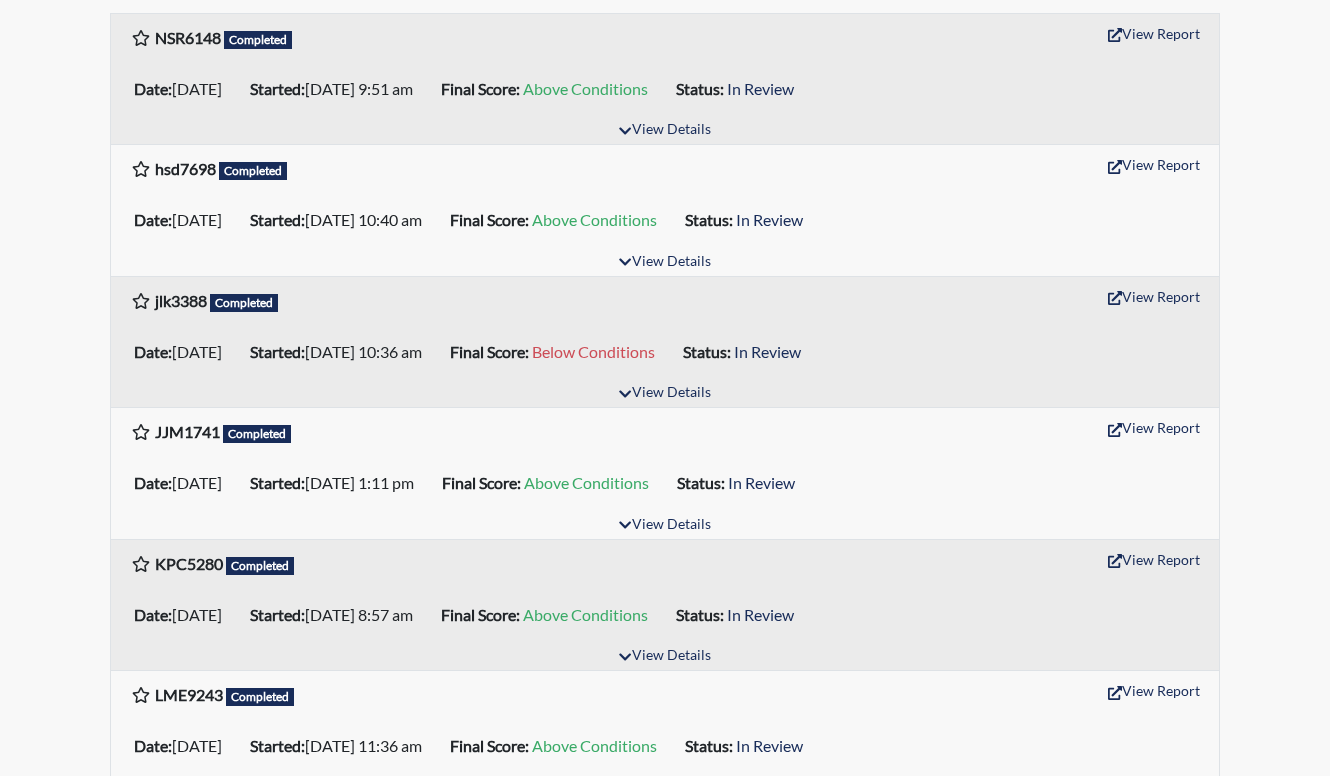 scroll, scrollTop: 400, scrollLeft: 0, axis: vertical 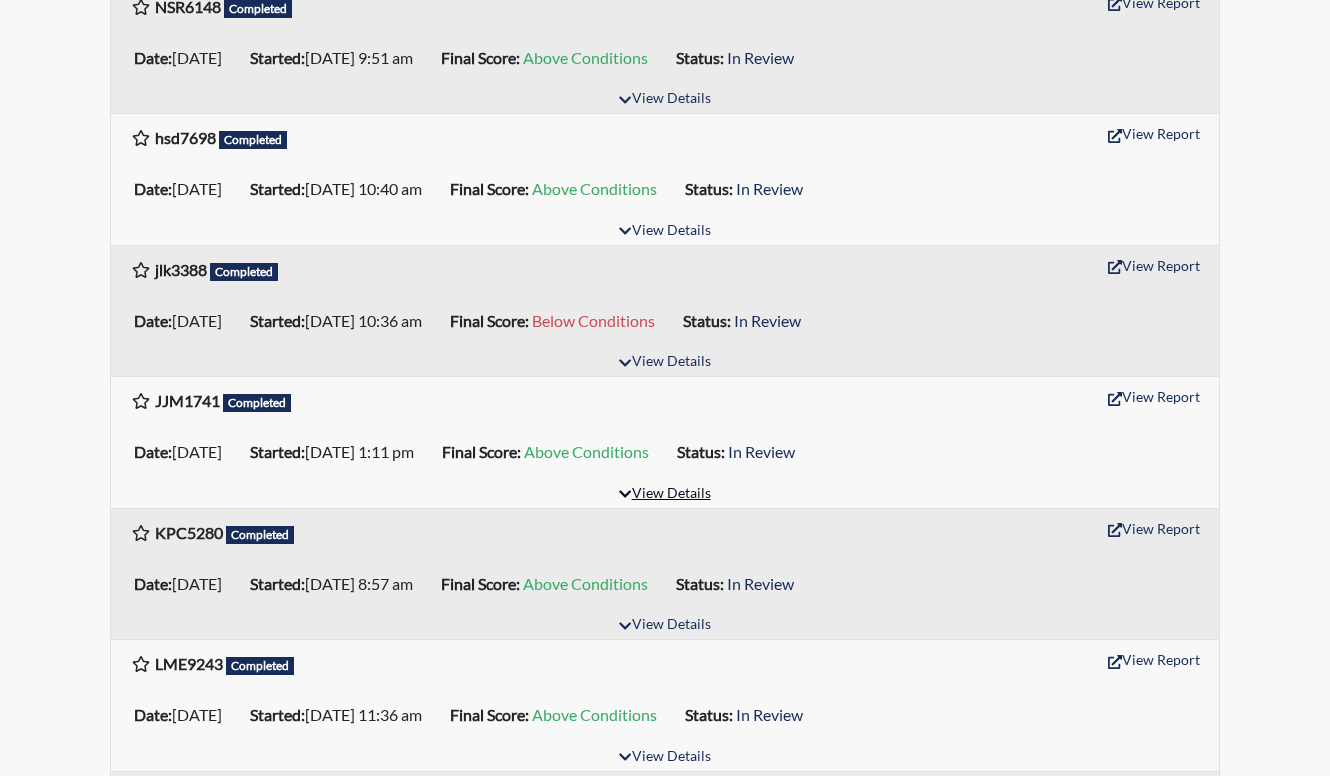 click on "View Details" at bounding box center [664, 494] 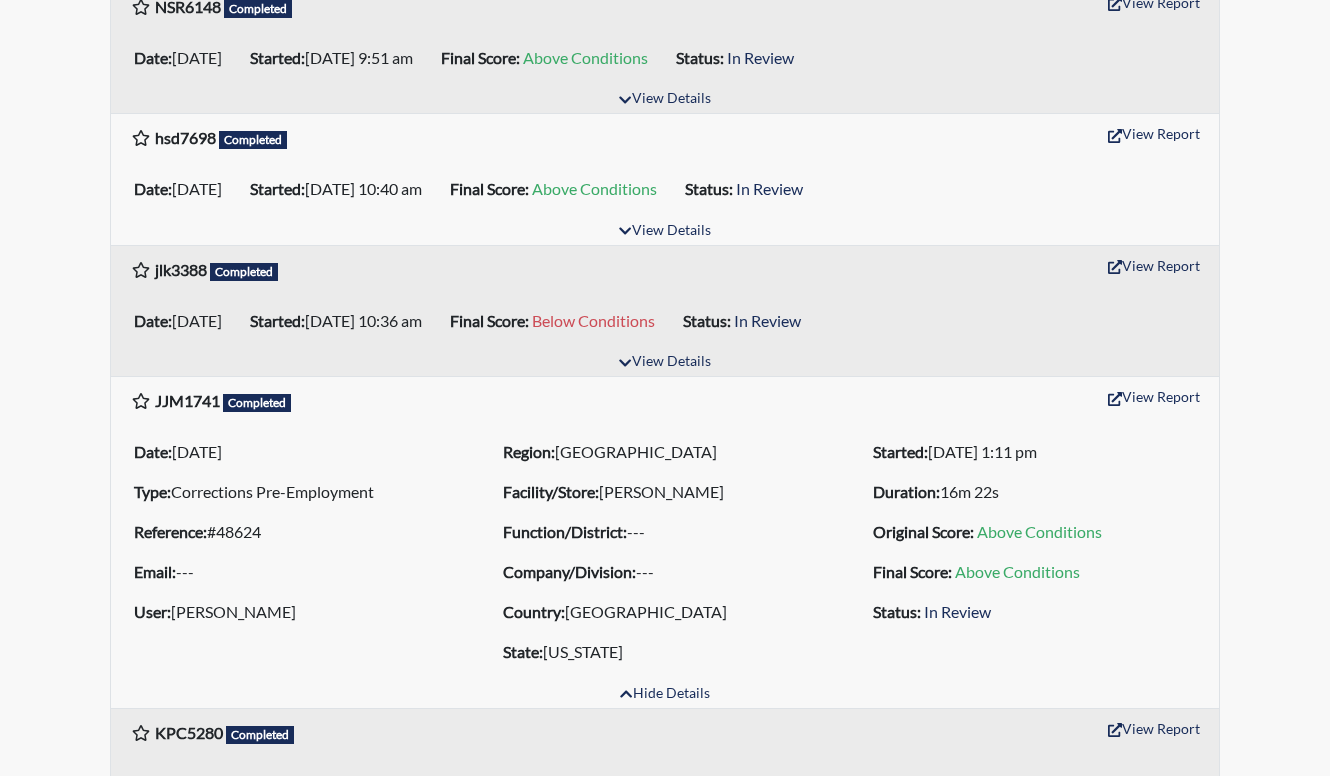 drag, startPoint x: 610, startPoint y: 479, endPoint x: 652, endPoint y: 549, distance: 81.63332 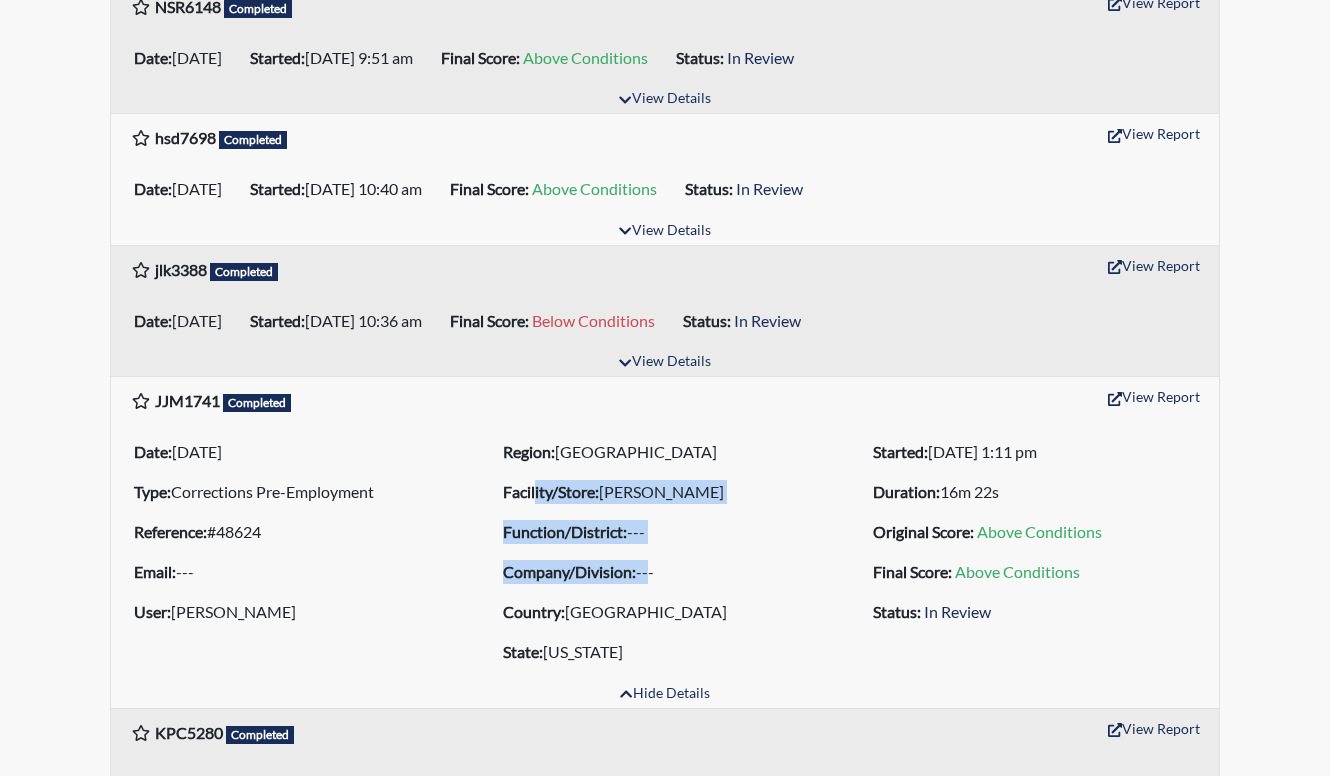 drag, startPoint x: 648, startPoint y: 561, endPoint x: 537, endPoint y: 476, distance: 139.807 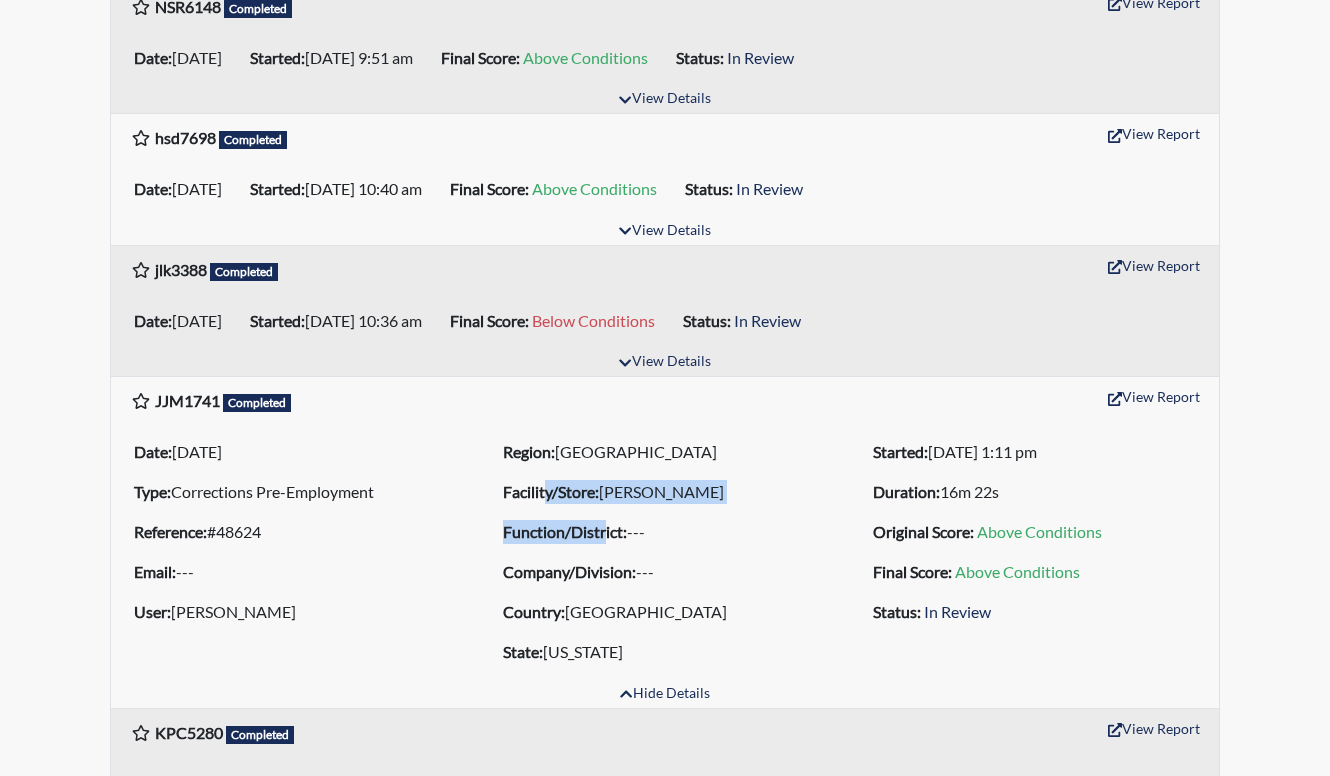 drag, startPoint x: 607, startPoint y: 543, endPoint x: 544, endPoint y: 485, distance: 85.632935 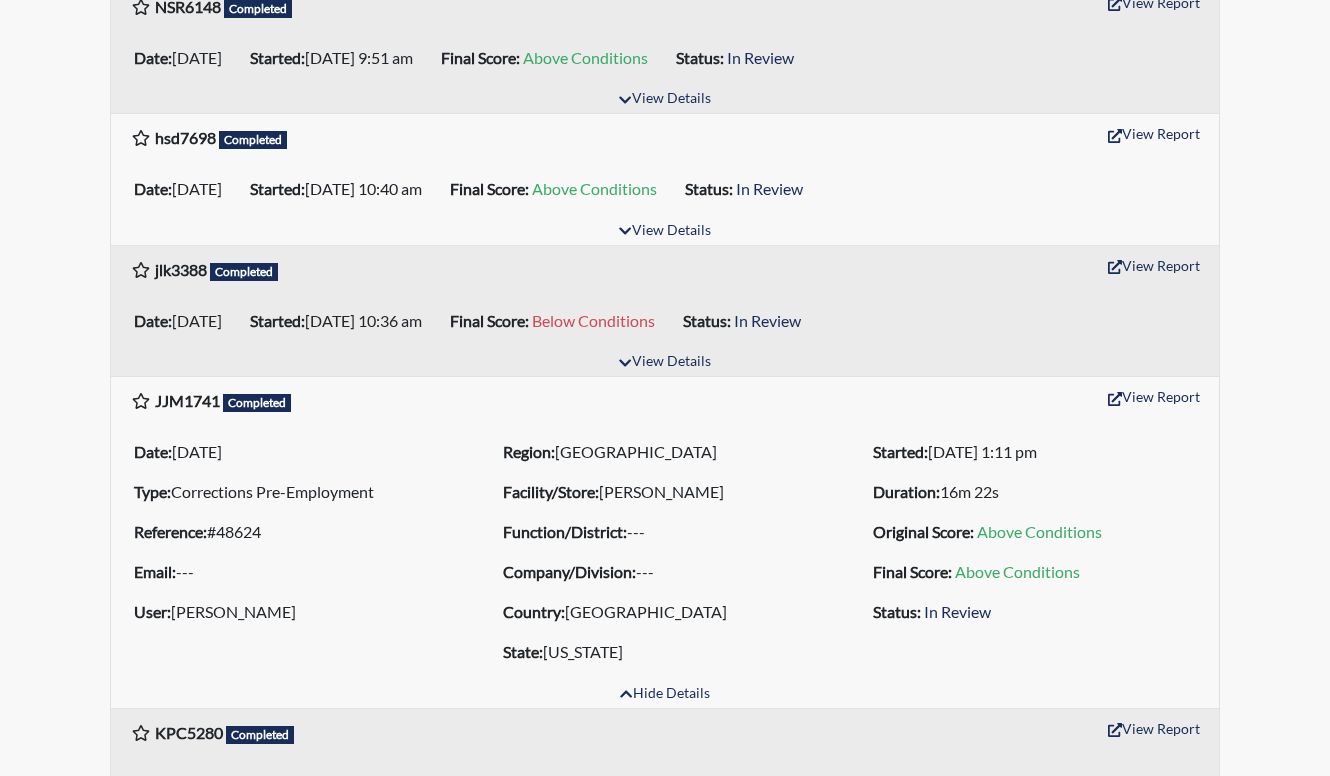 click on "Facility/Store:" at bounding box center [551, 491] 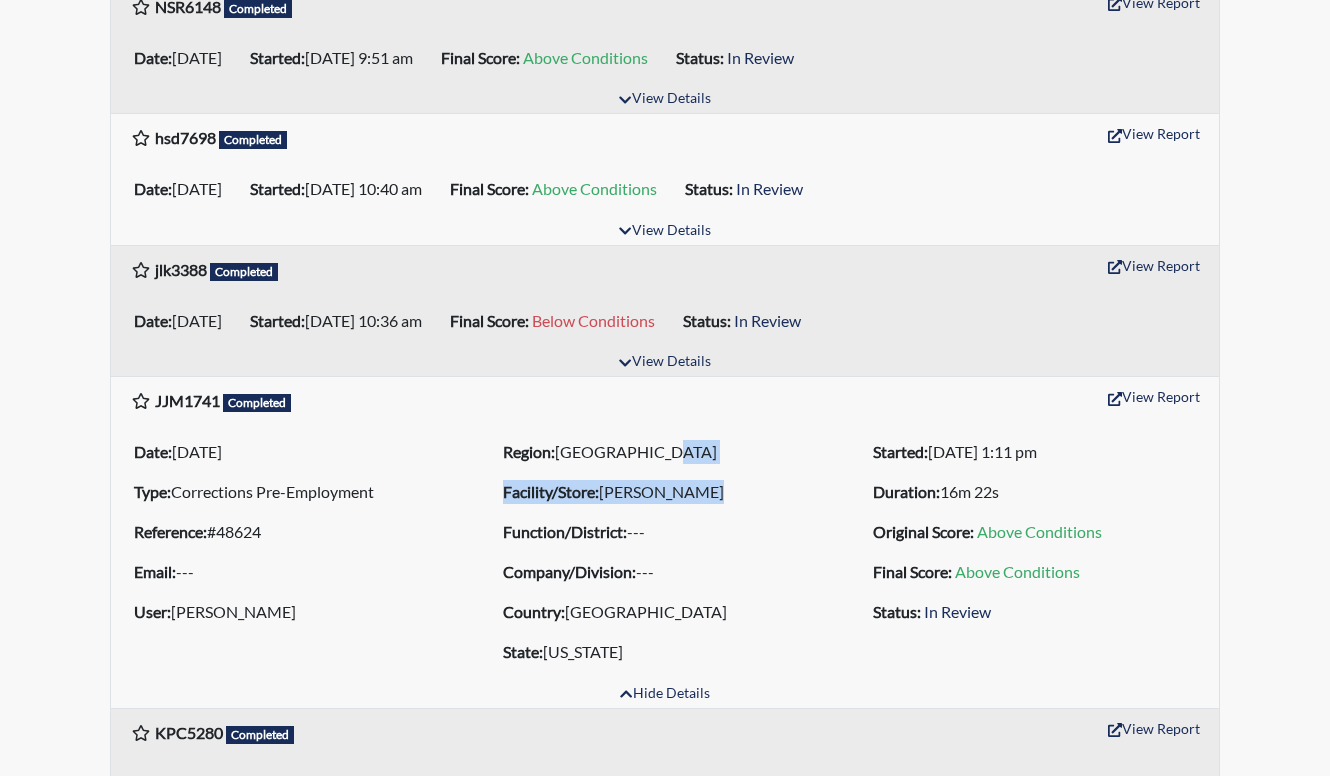 drag, startPoint x: 752, startPoint y: 440, endPoint x: 853, endPoint y: 524, distance: 131.3659 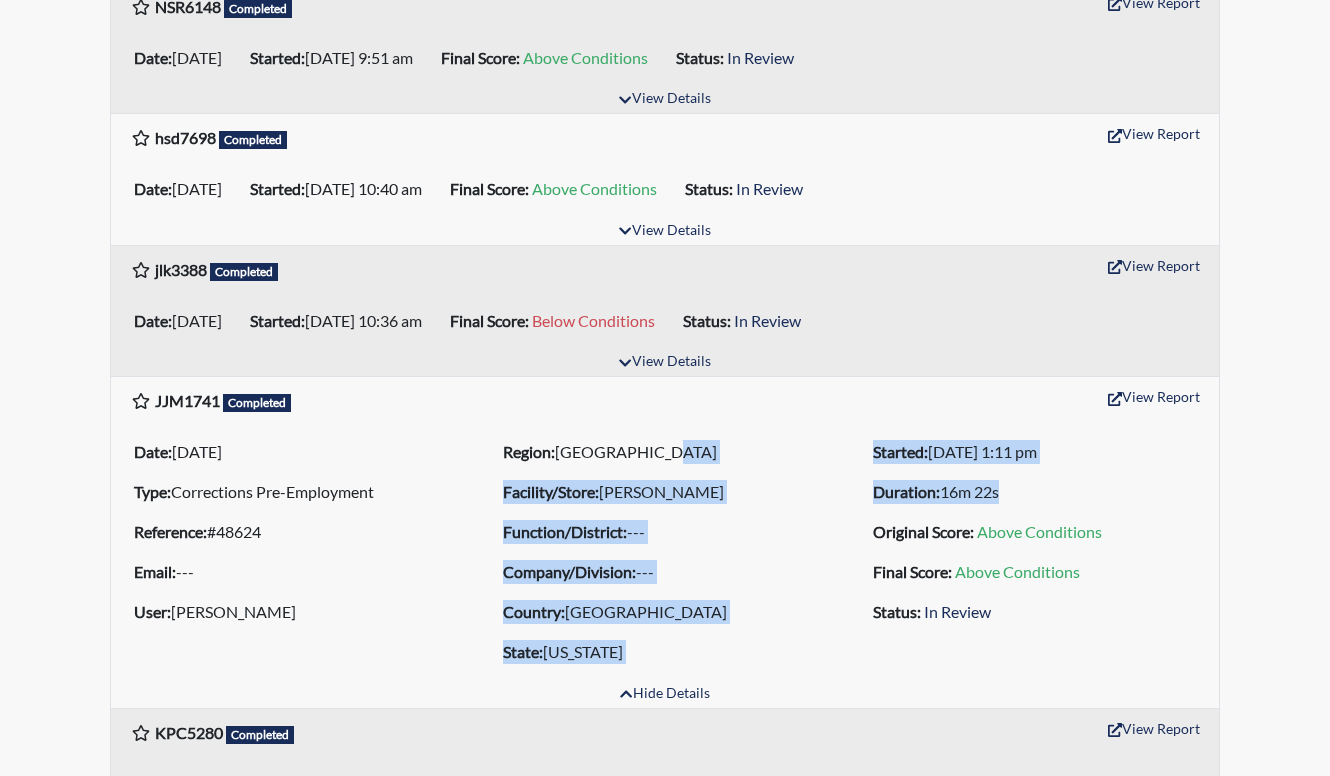 drag, startPoint x: 853, startPoint y: 524, endPoint x: 835, endPoint y: 556, distance: 36.71512 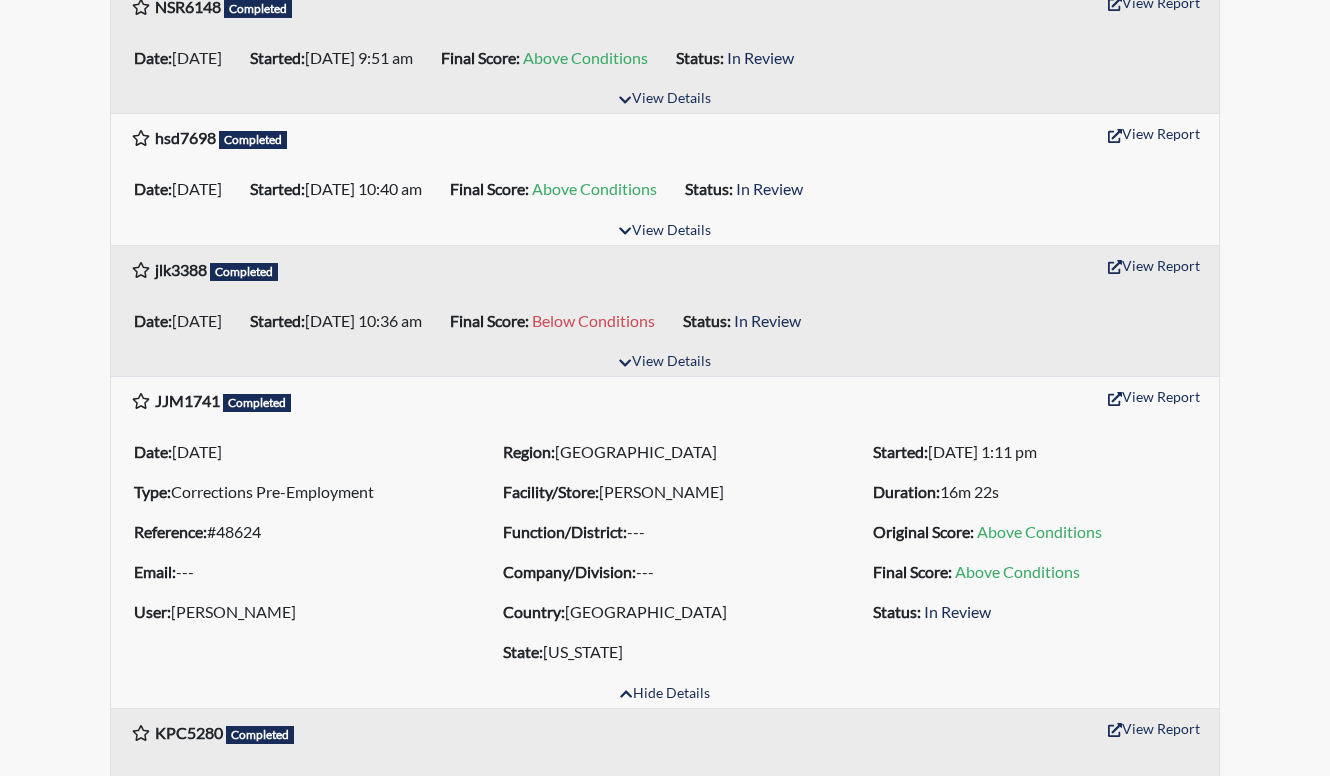 click on "Function/District:  ---" at bounding box center [664, 532] 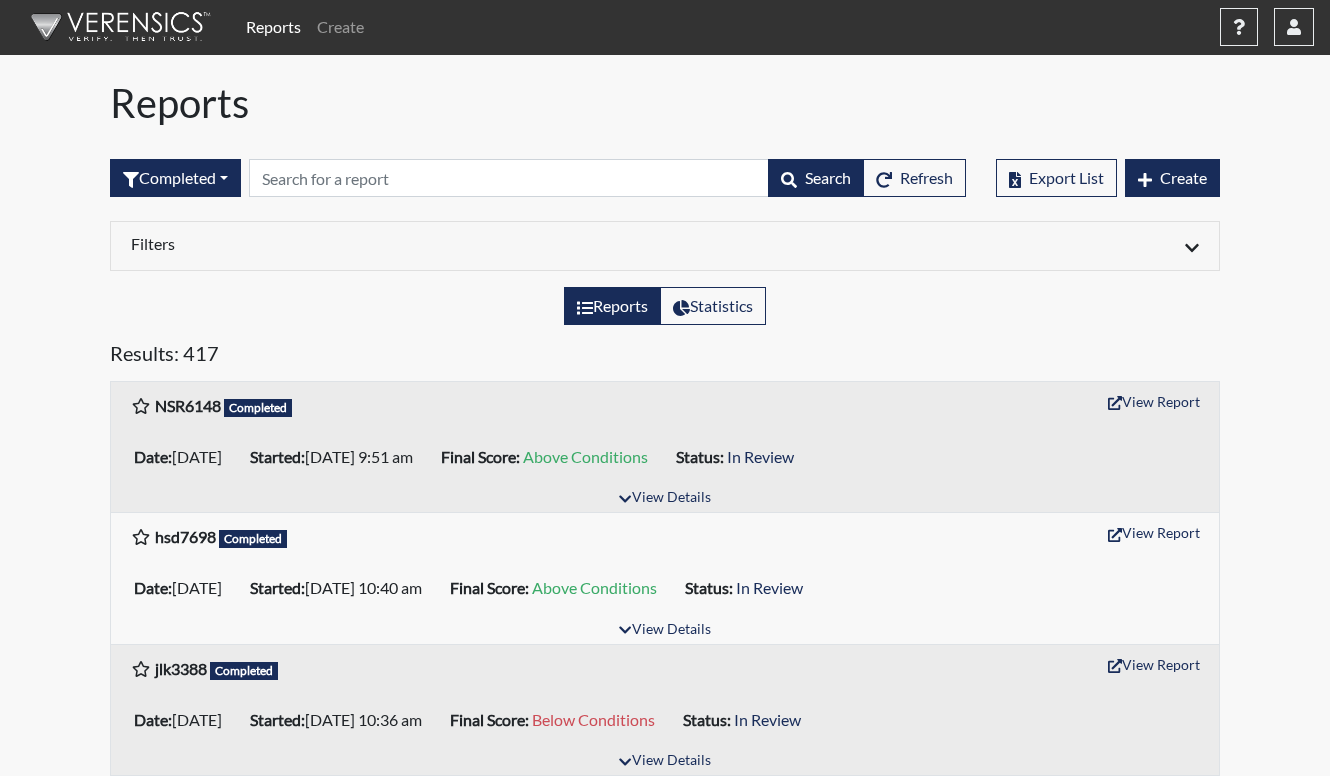 scroll, scrollTop: 0, scrollLeft: 0, axis: both 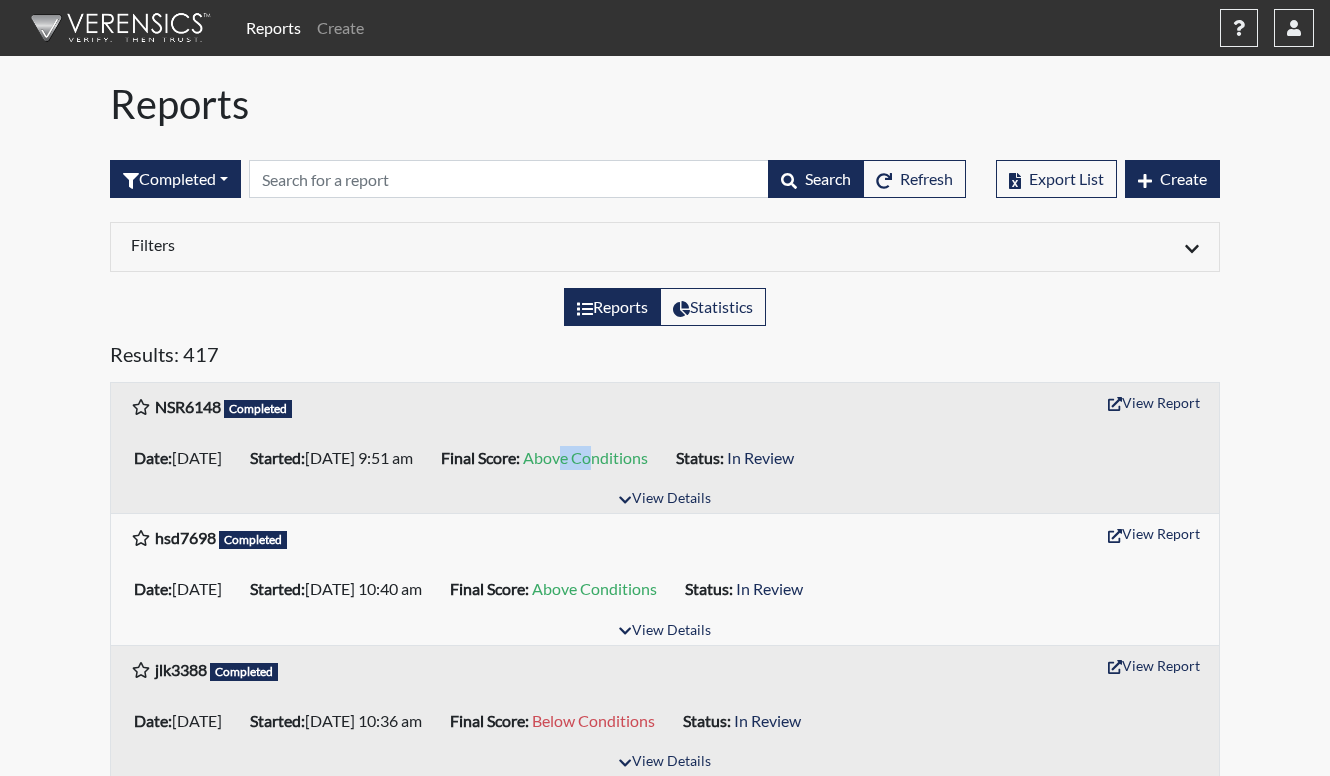 drag, startPoint x: 655, startPoint y: 450, endPoint x: 643, endPoint y: 446, distance: 12.649111 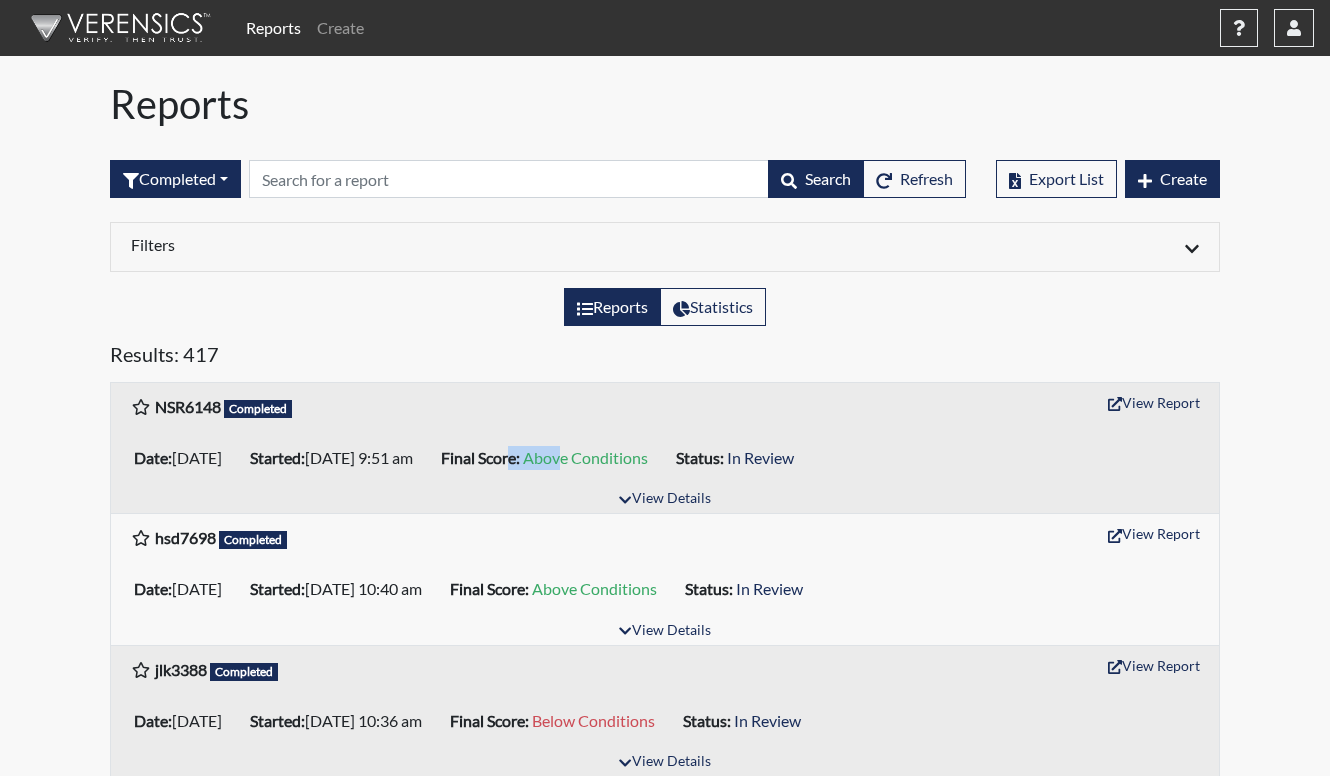 drag, startPoint x: 646, startPoint y: 461, endPoint x: 595, endPoint y: 465, distance: 51.156624 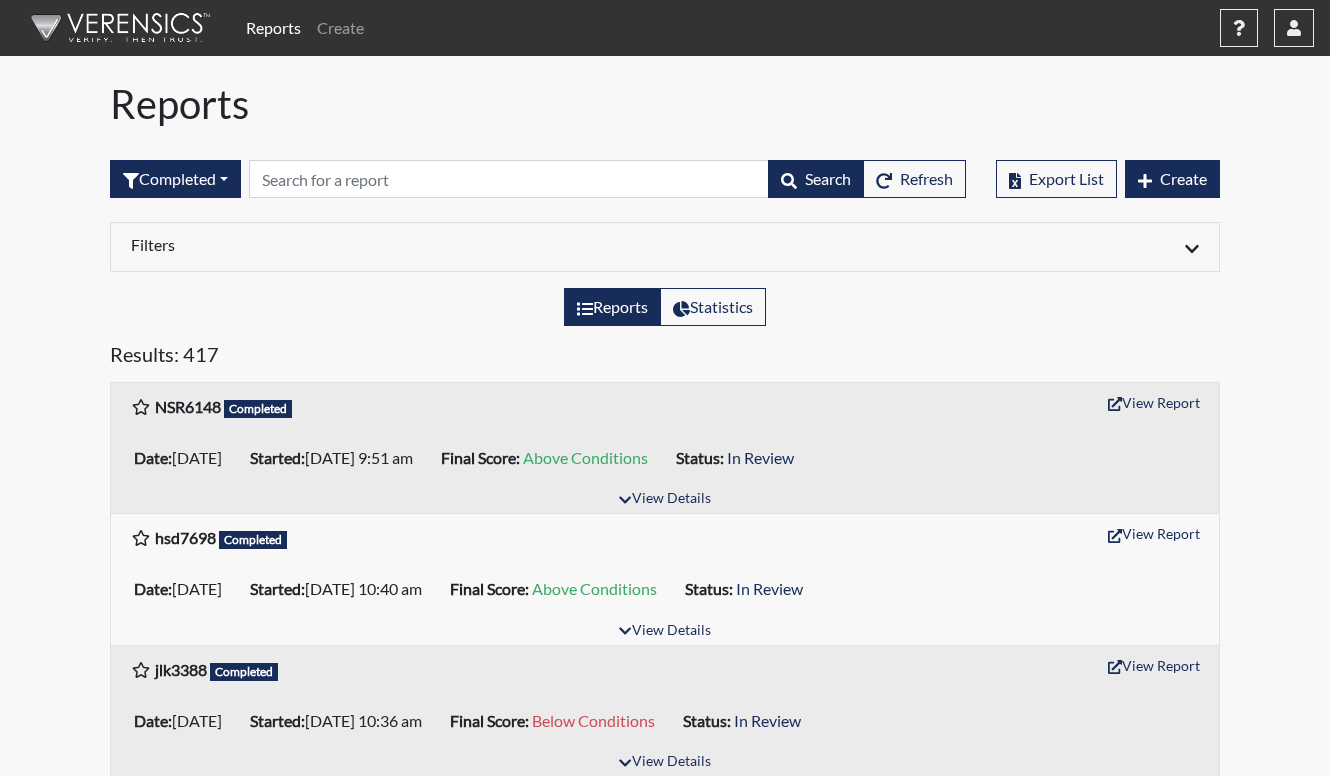 drag, startPoint x: 595, startPoint y: 465, endPoint x: 605, endPoint y: 513, distance: 49.0306 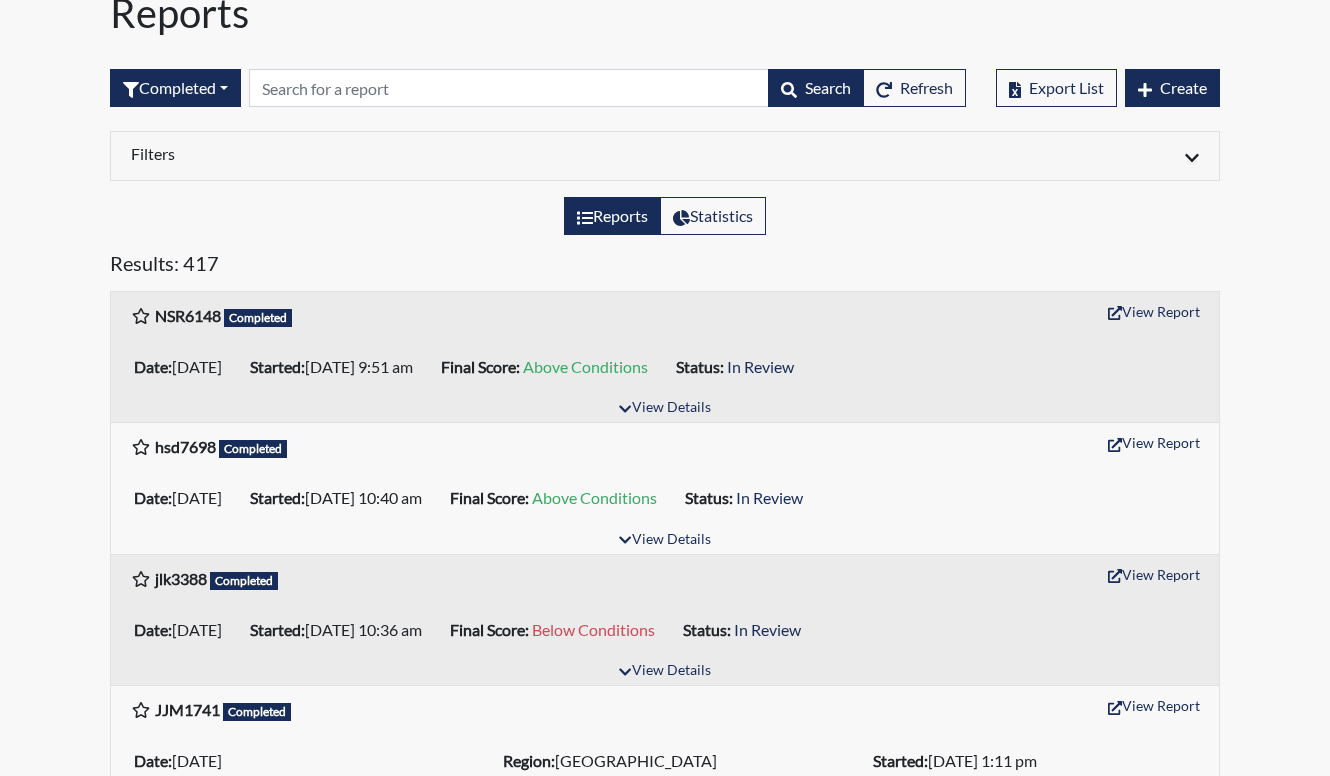 scroll, scrollTop: 200, scrollLeft: 0, axis: vertical 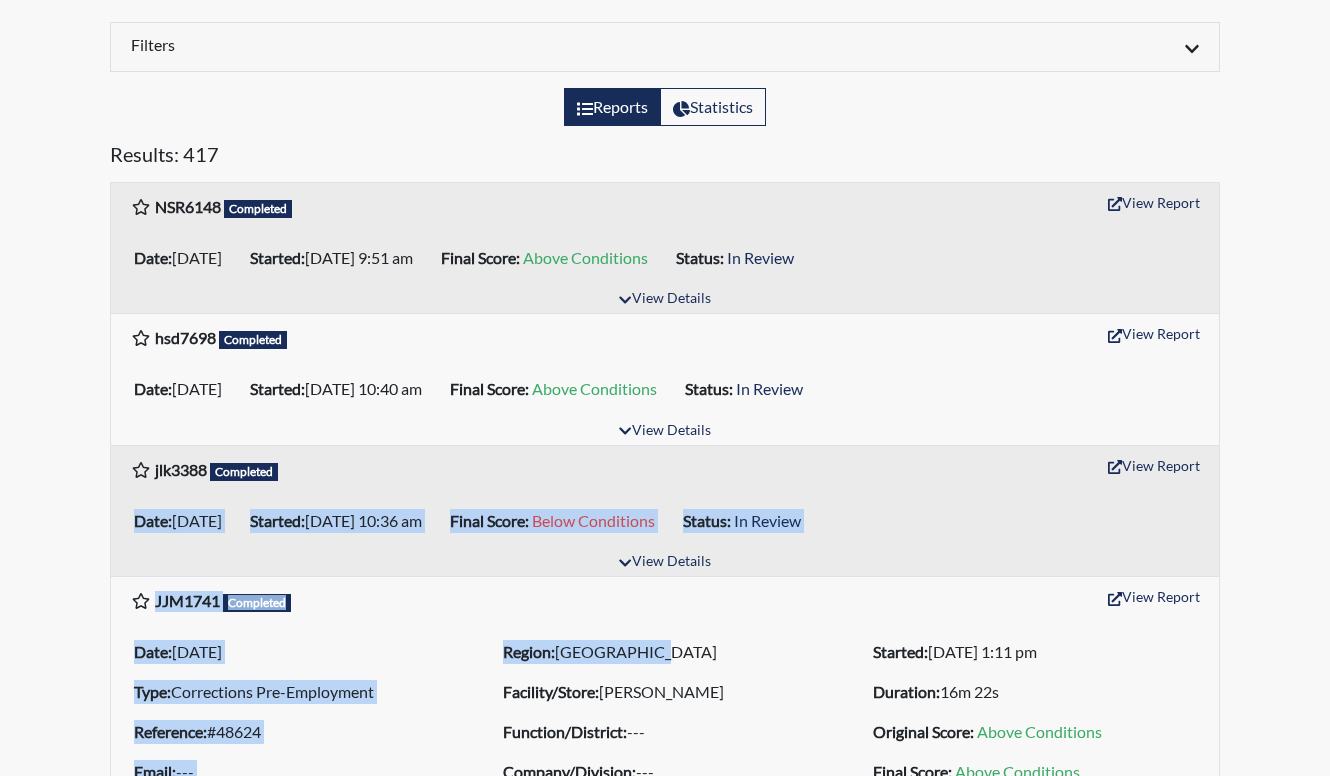 drag, startPoint x: 580, startPoint y: 486, endPoint x: 641, endPoint y: 630, distance: 156.38734 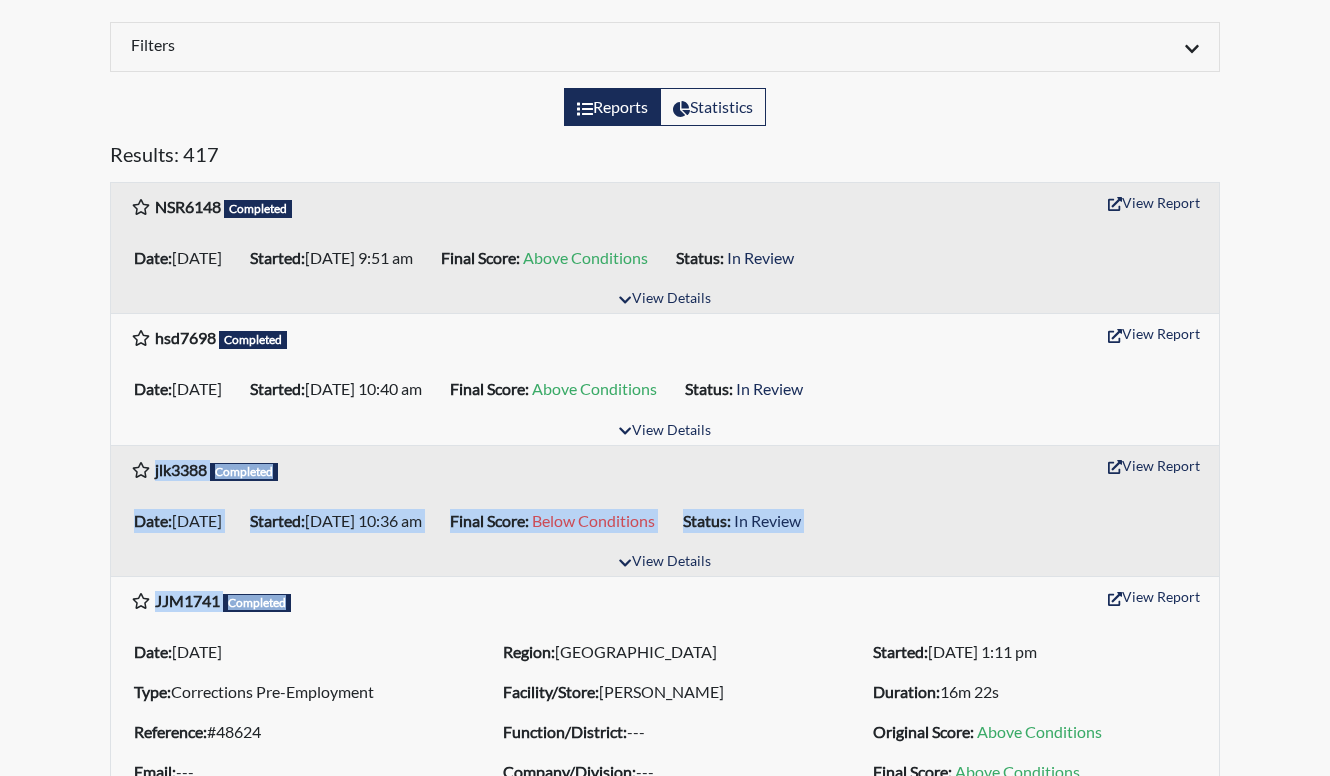 click on "NSR6148   Completed  View Report  Date:  [DATE] Started:  [DATE] 9:51 am Final Score:   Above Conditions Status:   In Review  View Details hsd7698   Completed  View Report  Date:  [DATE] Started:  [DATE] 10:40 am Final Score:   Above Conditions Status:   In Review  View Details jlk3388   Completed  View Report  Date:  [DATE] Started:  [DATE] 10:36 am Final Score:   Below Conditions Status:   In Review  View Details JJM1741   Completed  View Report  Date:  [DATE] Type:  Corrections Pre-Employment Reference:  #48624 Email:  --- User:  [PERSON_NAME] Region:  [GEOGRAPHIC_DATA] Facility/Store:  [PERSON_NAME] Function/District:  --- Company/Division:  --- Country:  [GEOGRAPHIC_DATA] State:  [US_STATE] Started:  [DATE] 1:11 pm Duration:  16m 22s Original Score:   Above Conditions Final Score:   Above Conditions Status:   In Review  Hide Details KPC5280   Completed  View Report  Date:  [DATE] Started:  [DATE] 8:57 am Final Score:   Above Conditions Status:   In Review  View Details LME9243" at bounding box center [665, 1926] 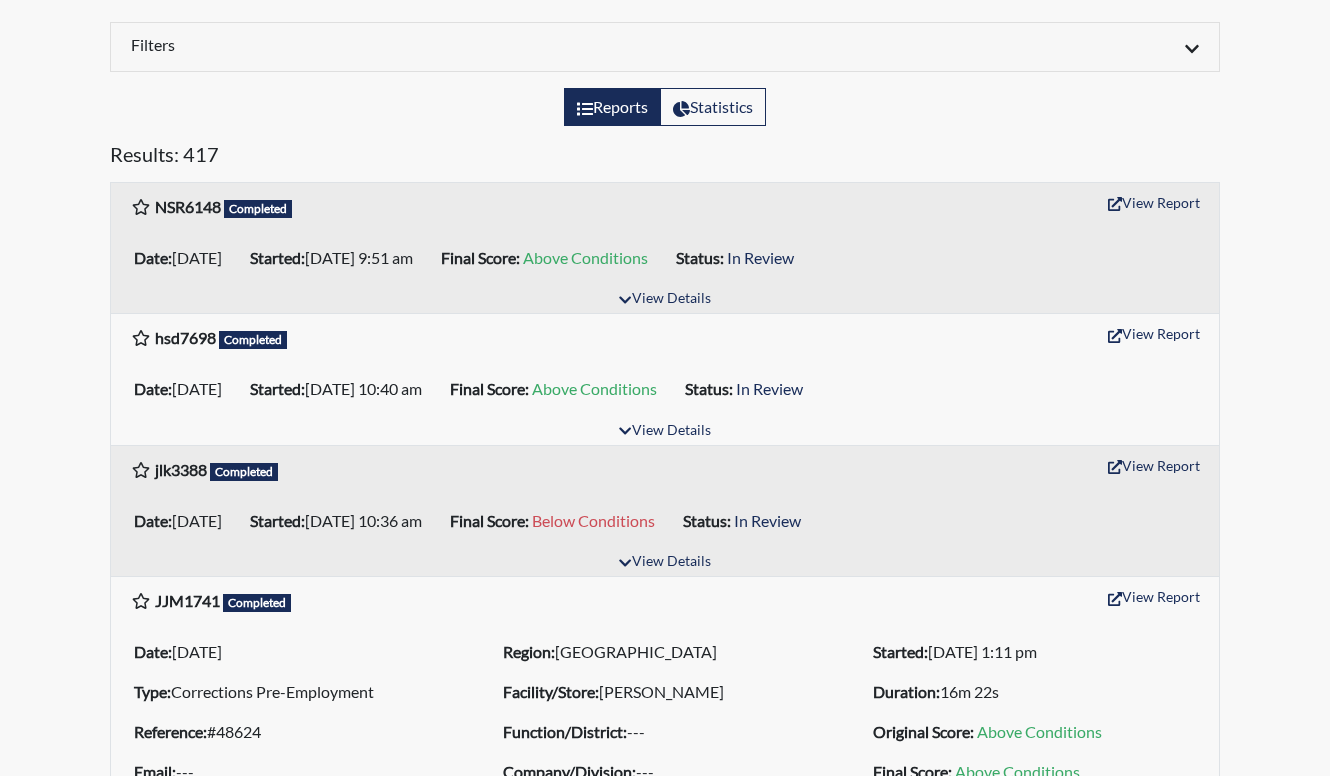 click on "Region:  [GEOGRAPHIC_DATA]" at bounding box center (664, 652) 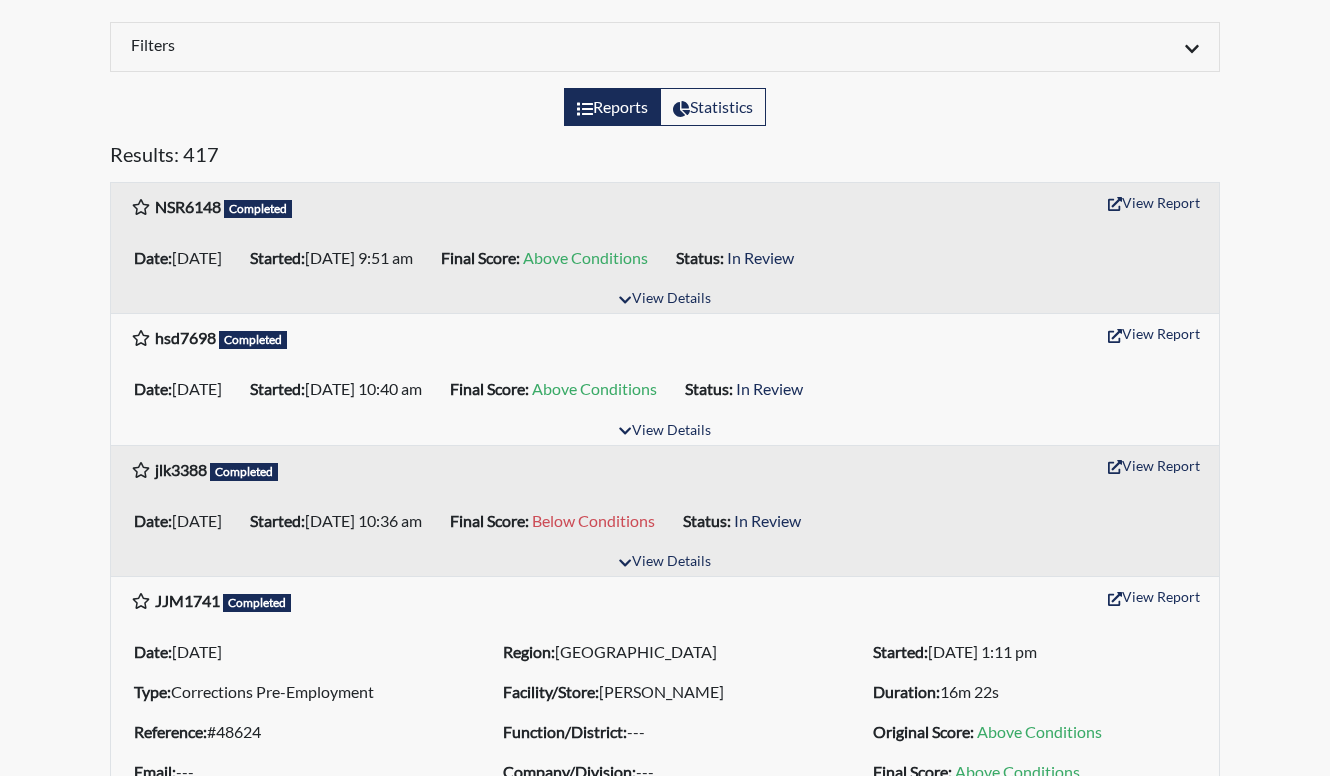 drag, startPoint x: 698, startPoint y: 460, endPoint x: 499, endPoint y: 282, distance: 266.99252 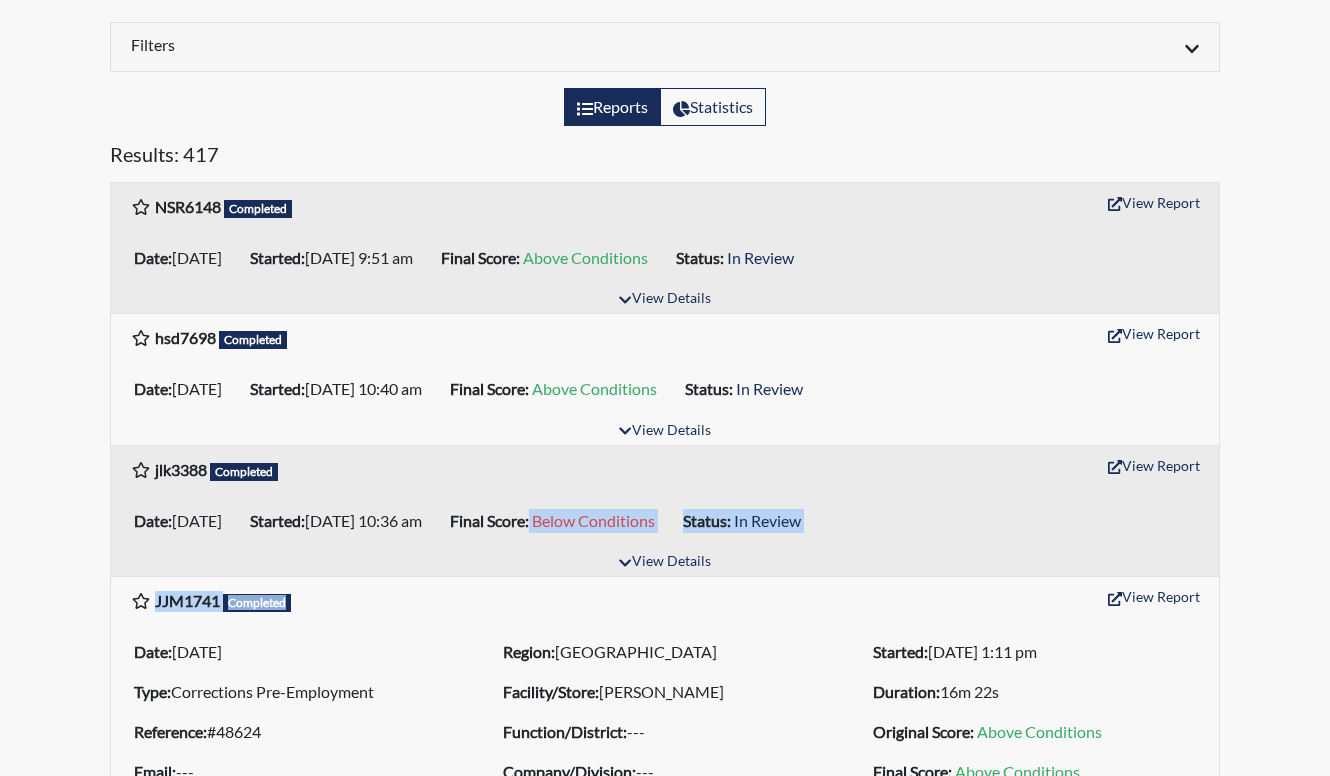 drag, startPoint x: 673, startPoint y: 551, endPoint x: 613, endPoint y: 504, distance: 76.2168 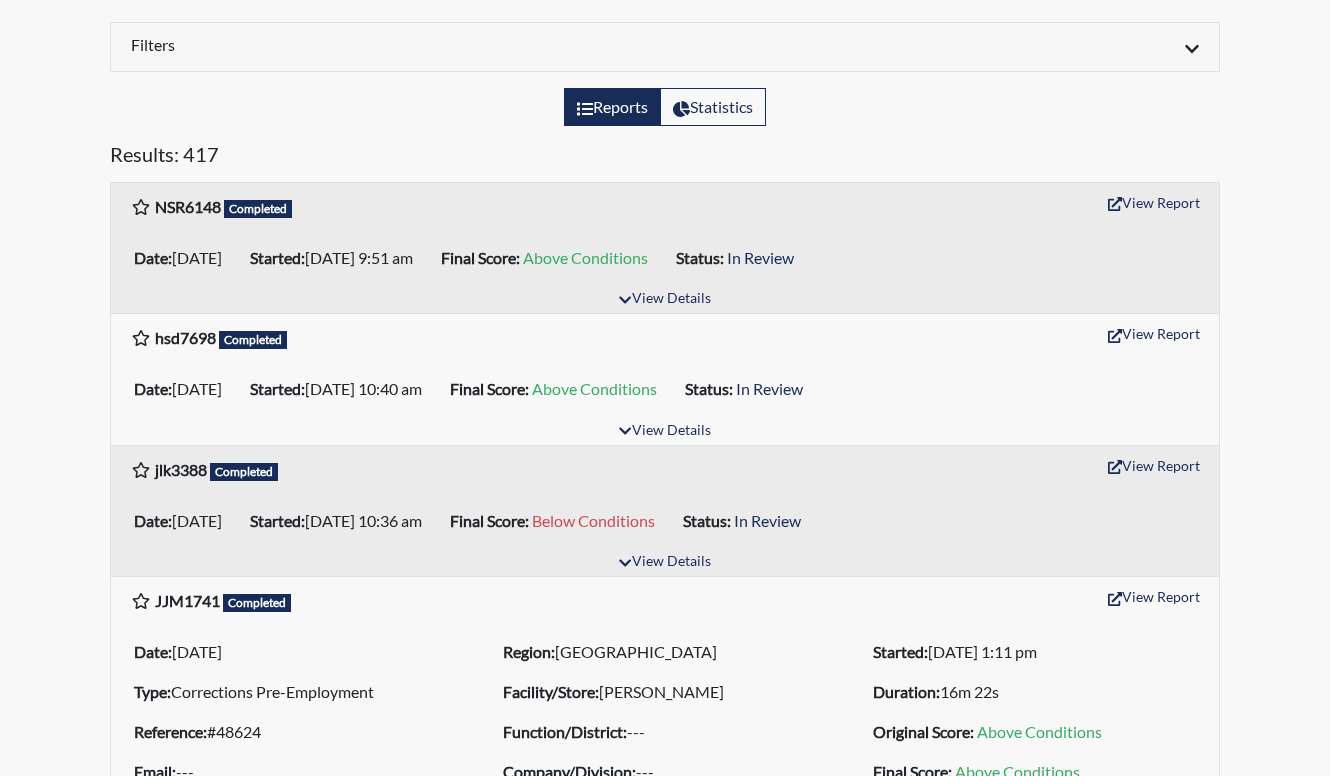 drag, startPoint x: 613, startPoint y: 504, endPoint x: 605, endPoint y: 486, distance: 19.697716 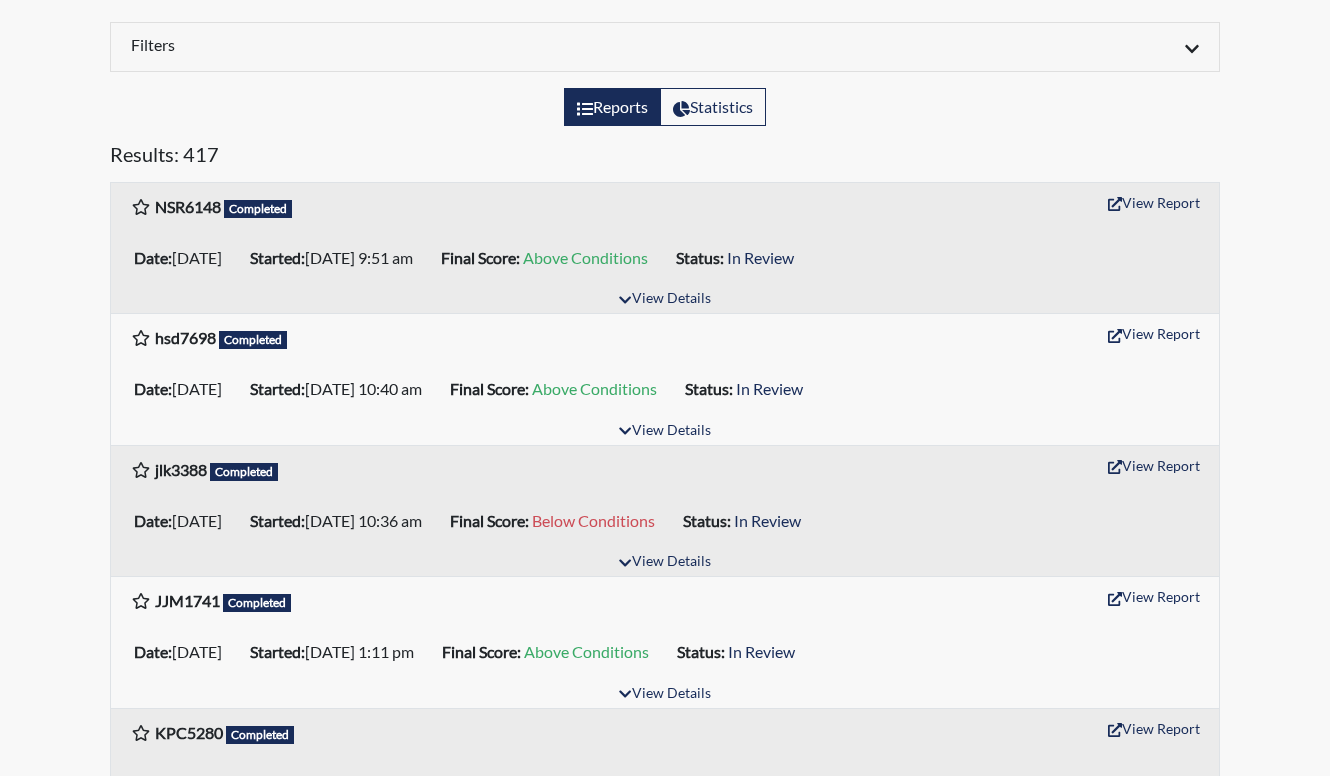 scroll, scrollTop: 0, scrollLeft: 0, axis: both 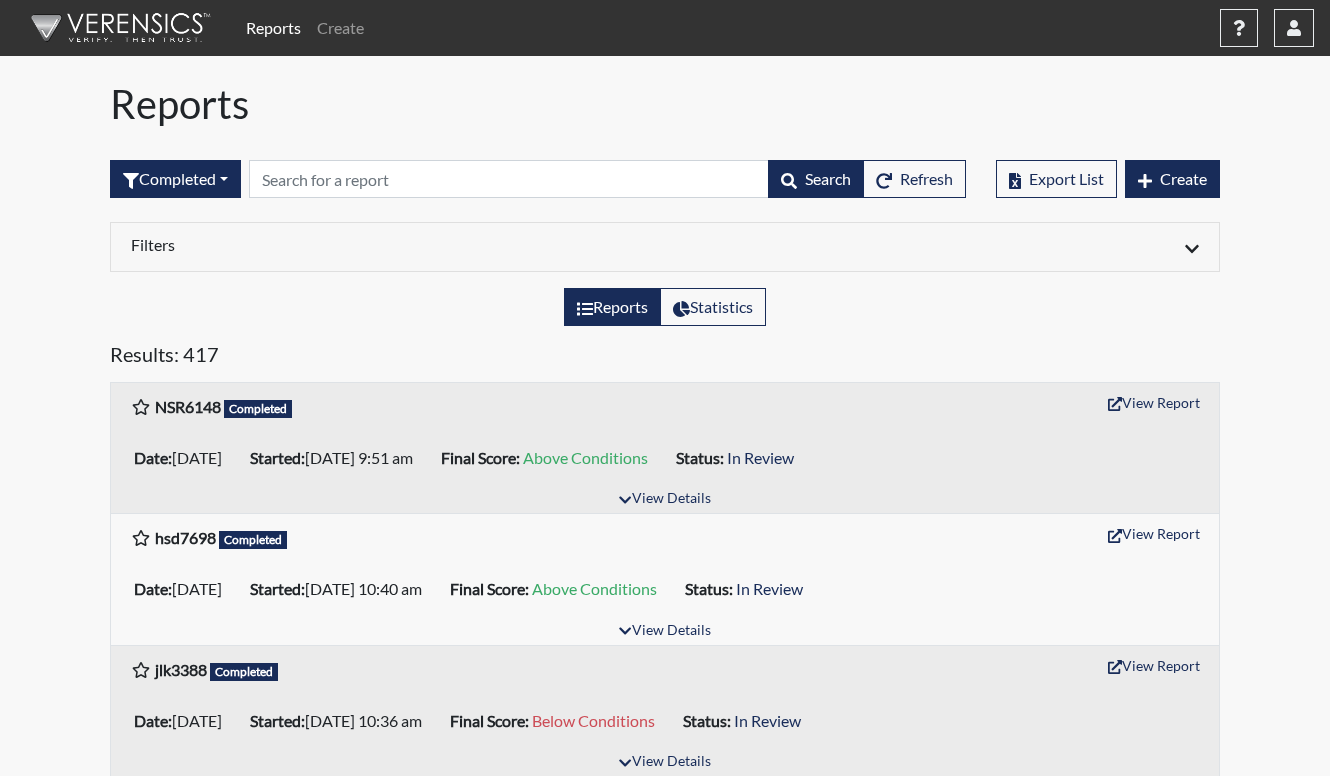 click on "Reports   Statistics" at bounding box center [665, 315] 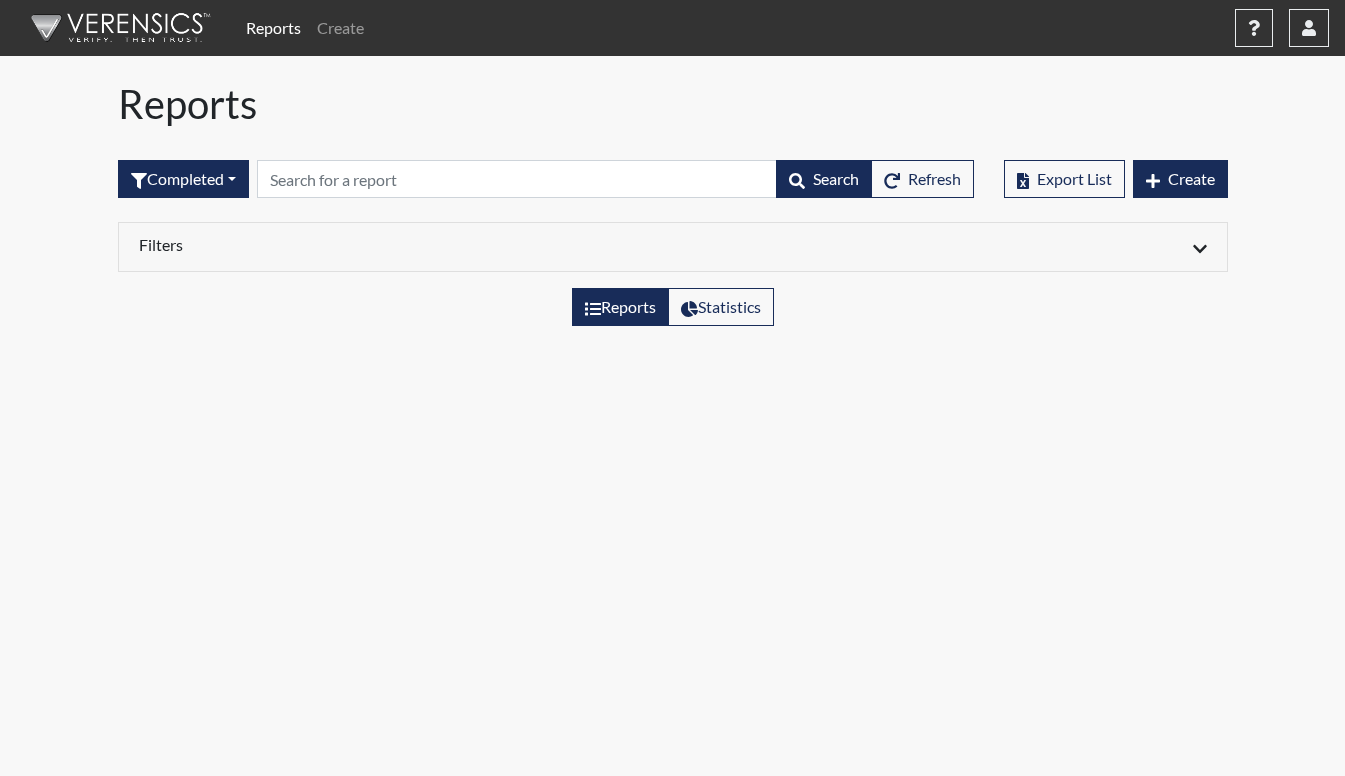 click at bounding box center [117, 28] 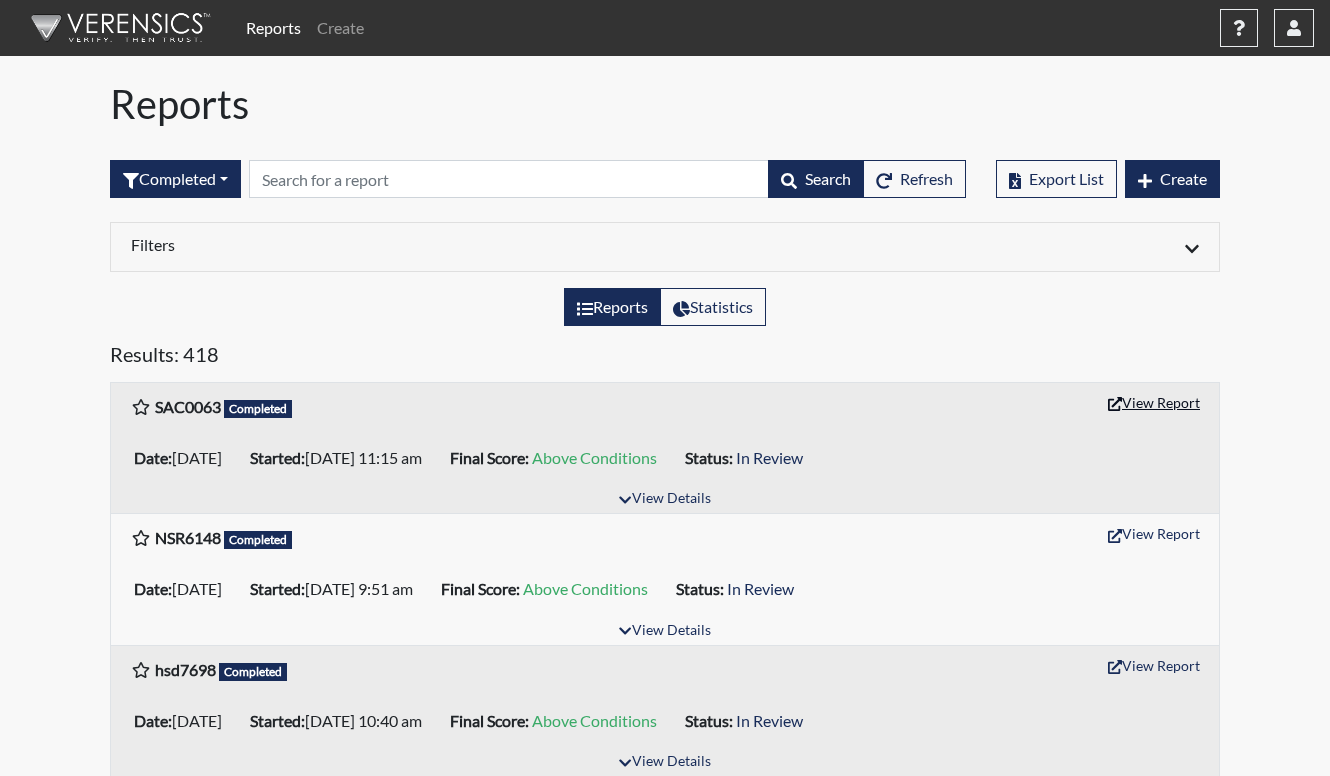 click on "View Report" at bounding box center [1154, 402] 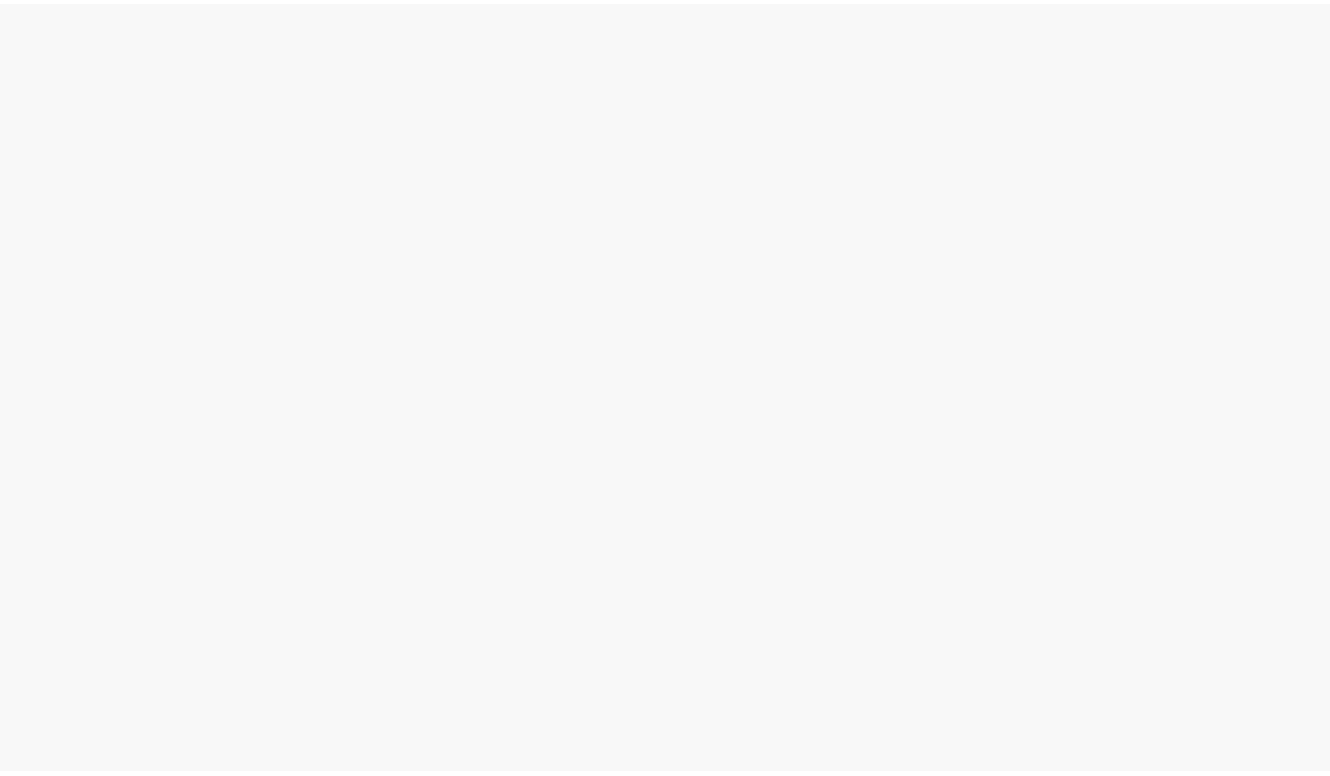 scroll, scrollTop: 0, scrollLeft: 0, axis: both 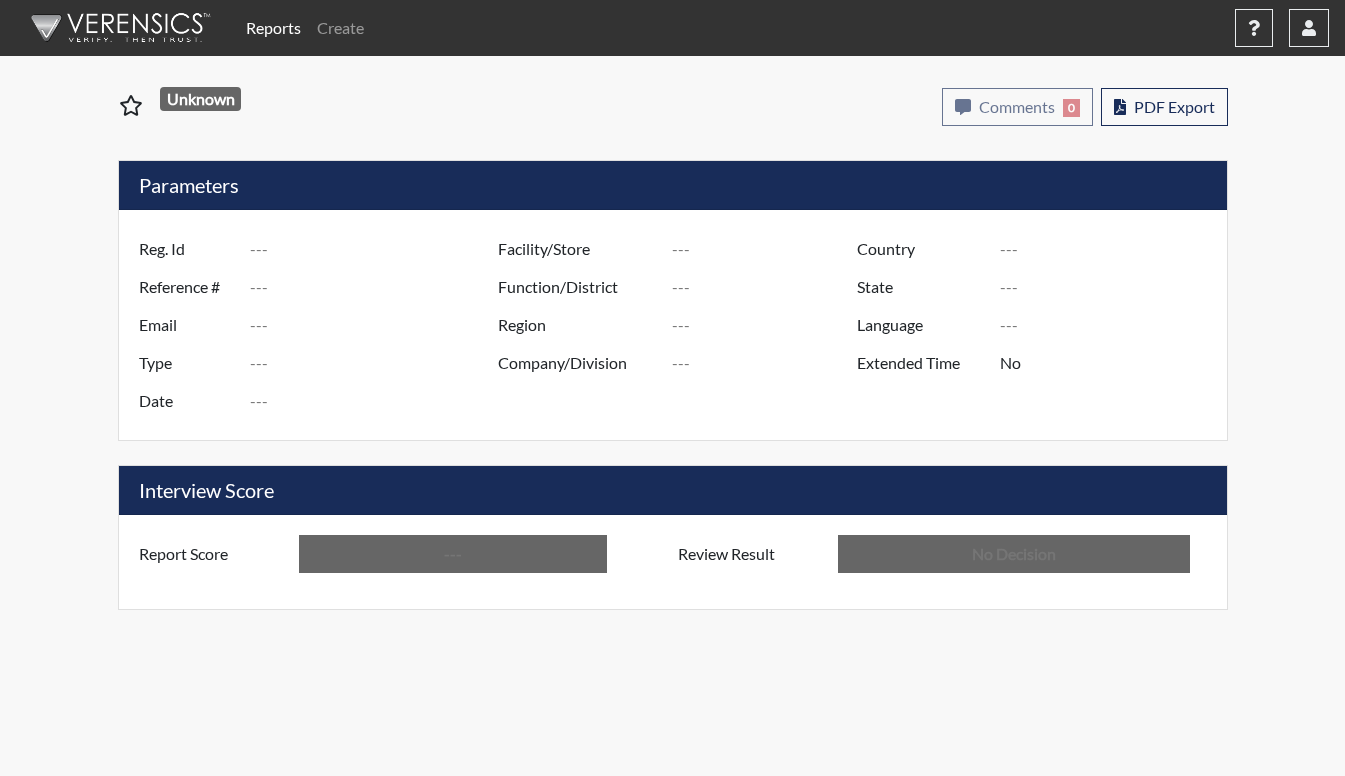 type on "SAC0063" 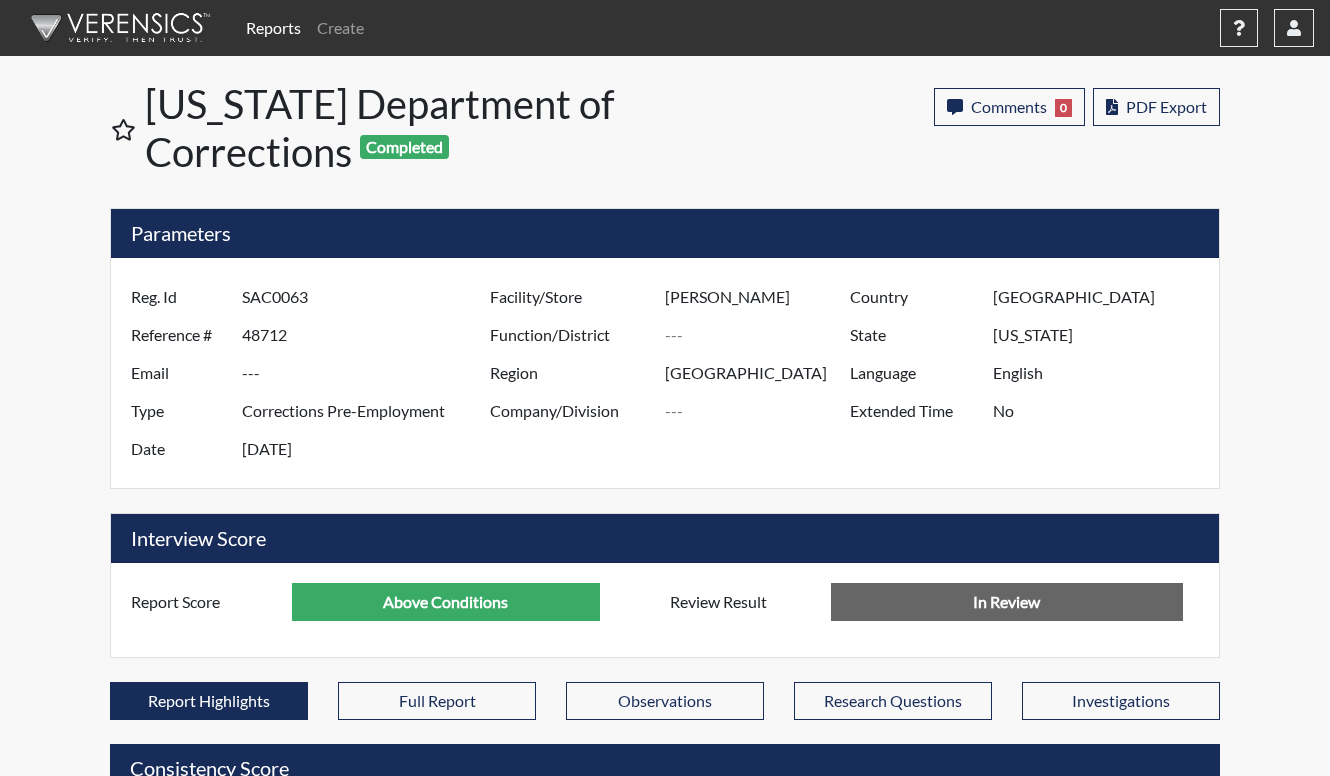 scroll, scrollTop: 999668, scrollLeft: 999169, axis: both 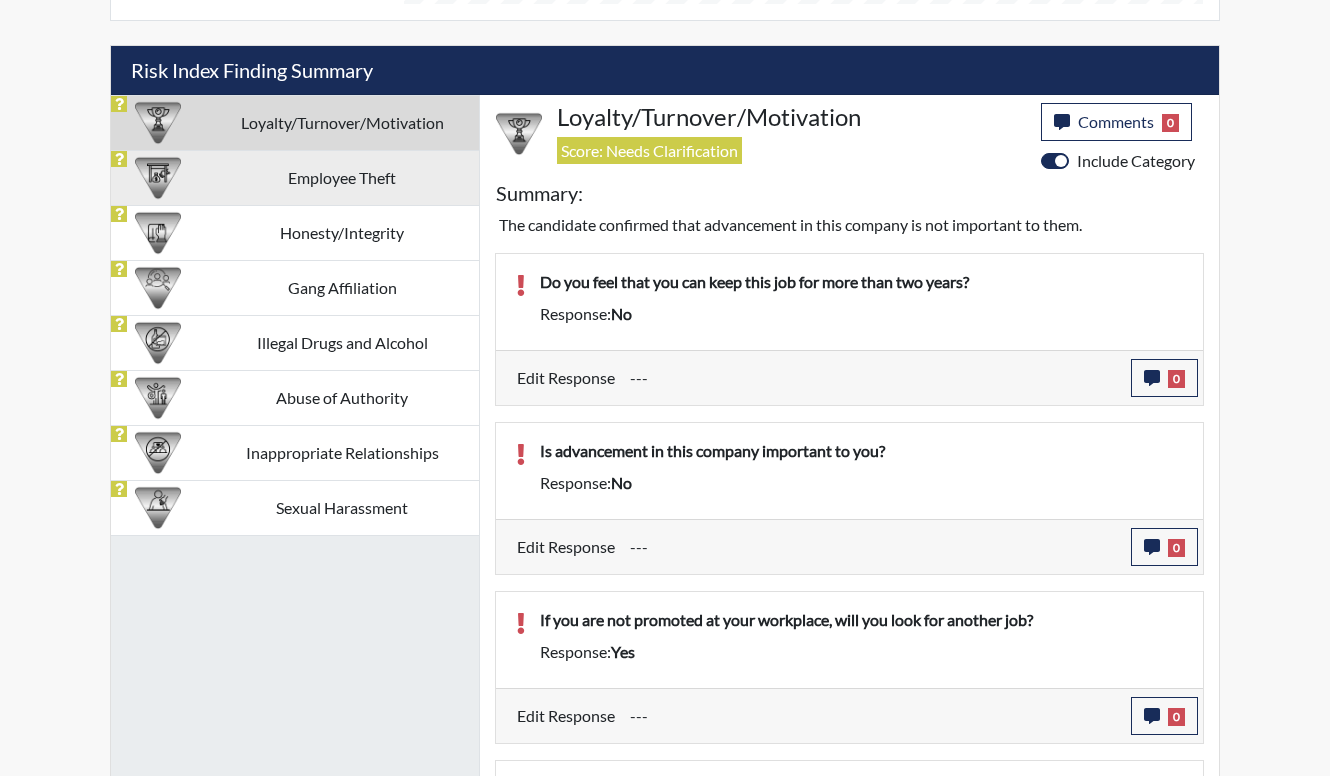 click on "Employee Theft" at bounding box center [342, 177] 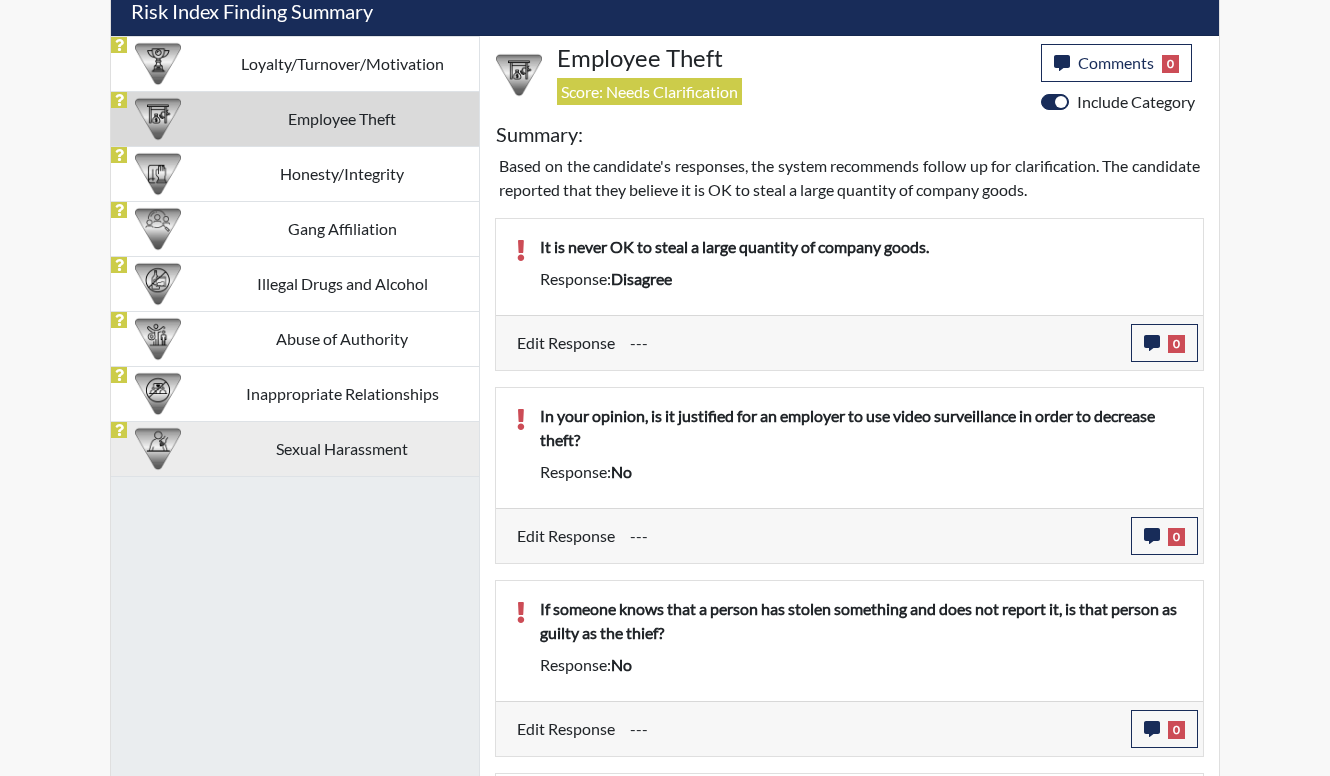 scroll, scrollTop: 1265, scrollLeft: 0, axis: vertical 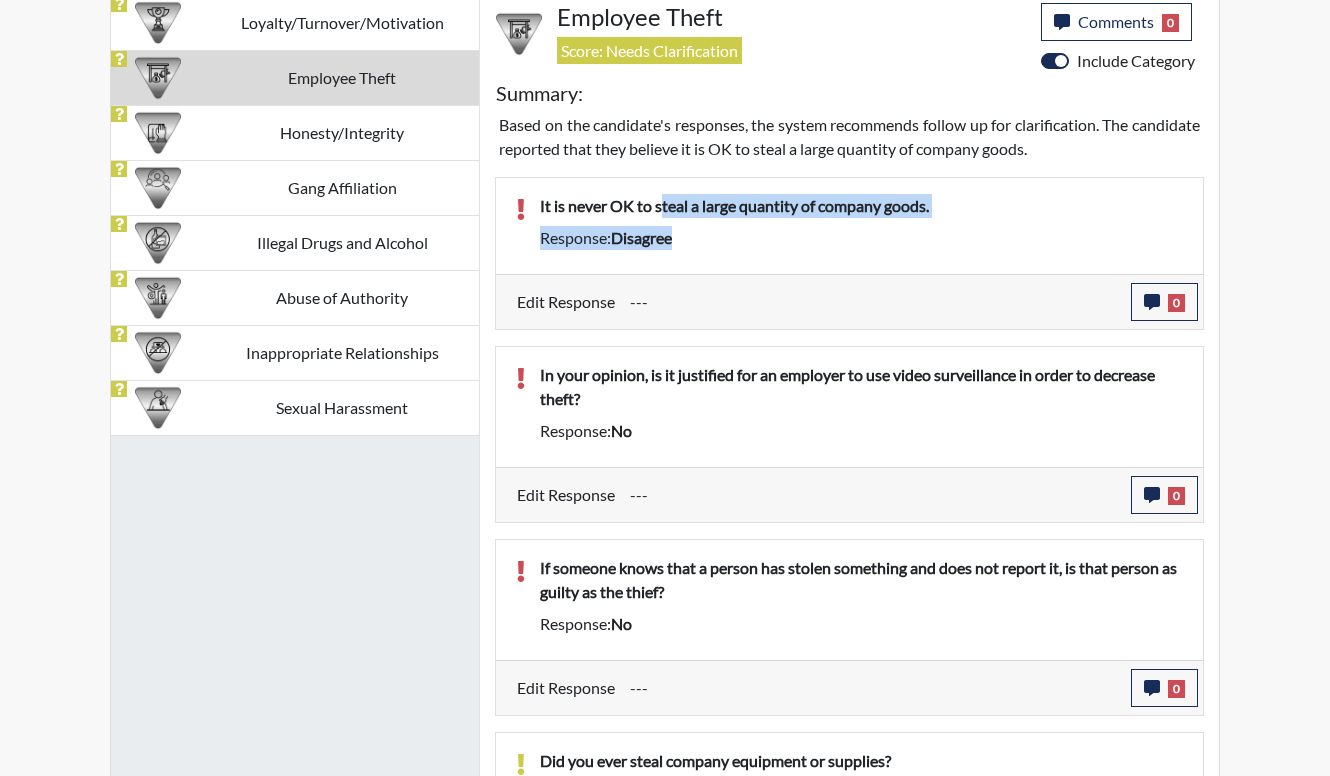 drag, startPoint x: 666, startPoint y: 213, endPoint x: 676, endPoint y: 246, distance: 34.48188 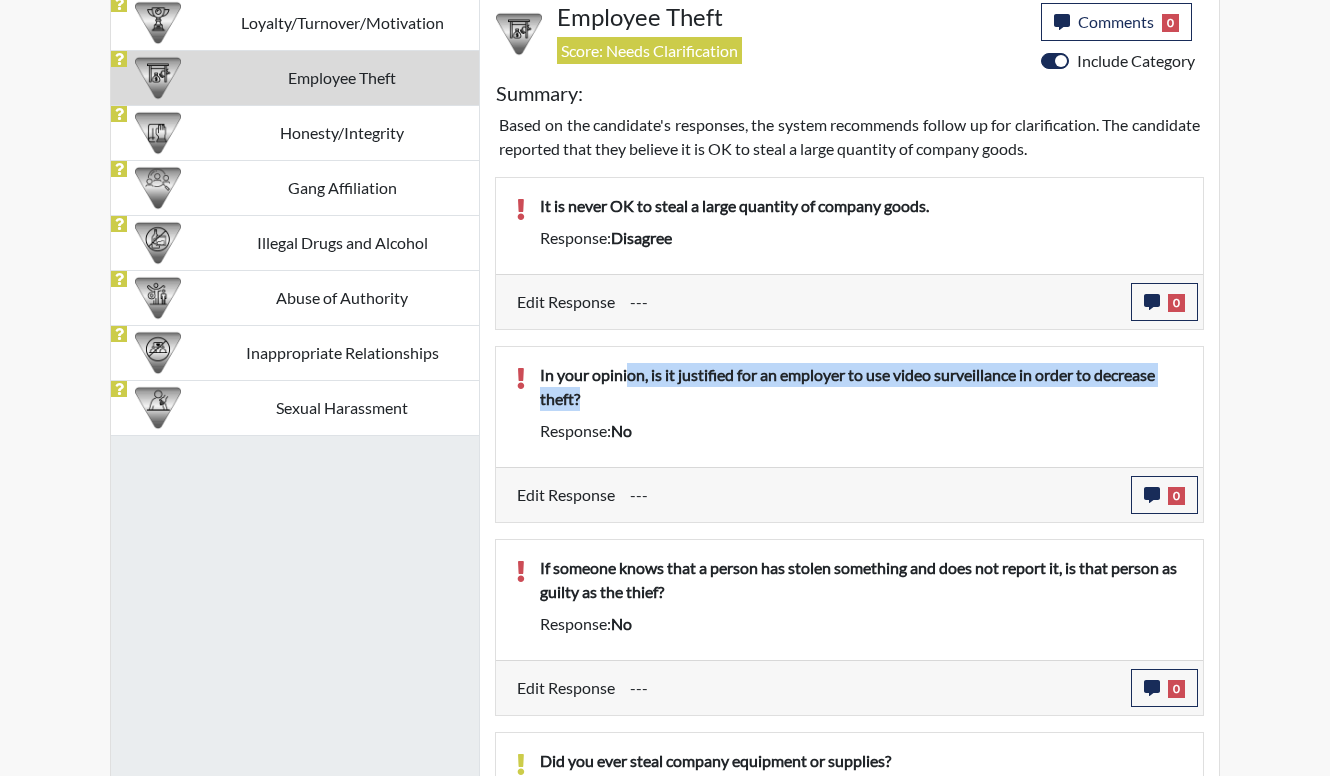 drag, startPoint x: 627, startPoint y: 382, endPoint x: 652, endPoint y: 396, distance: 28.653097 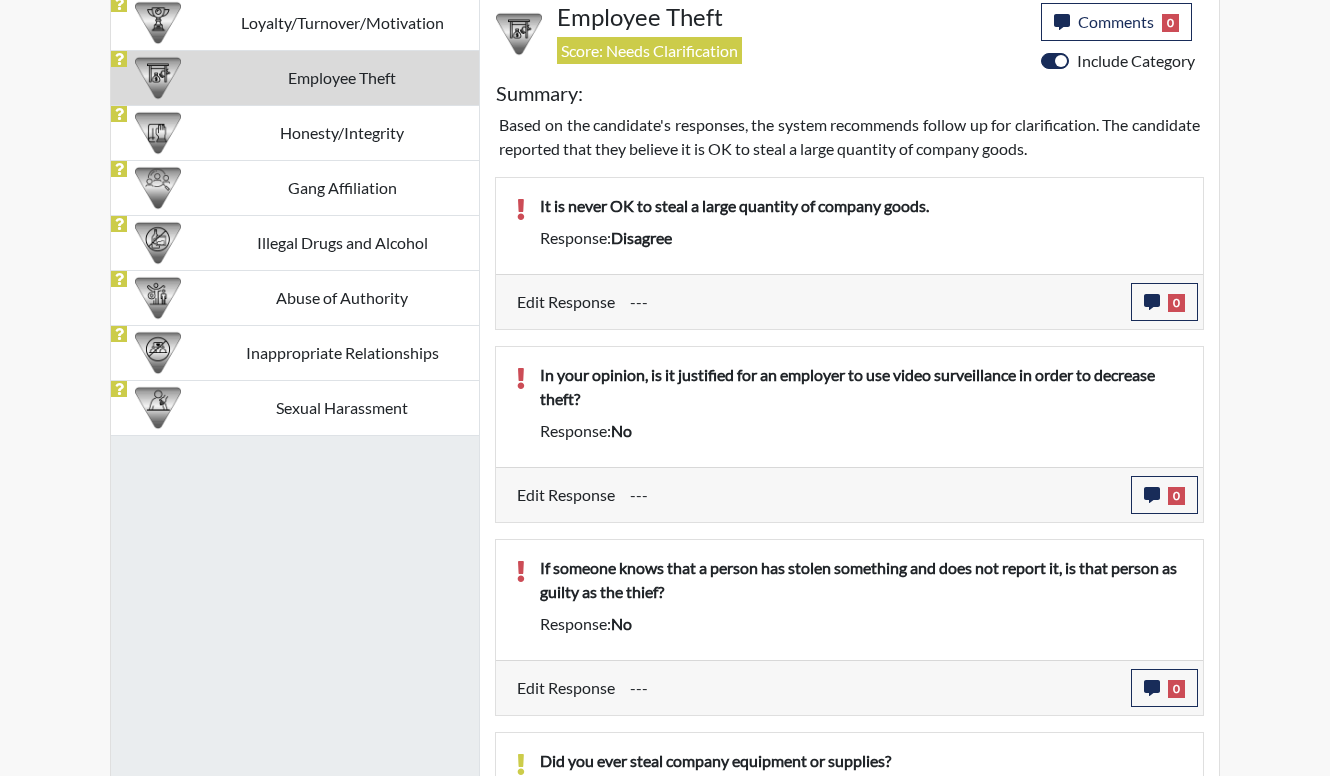 scroll, scrollTop: 1365, scrollLeft: 0, axis: vertical 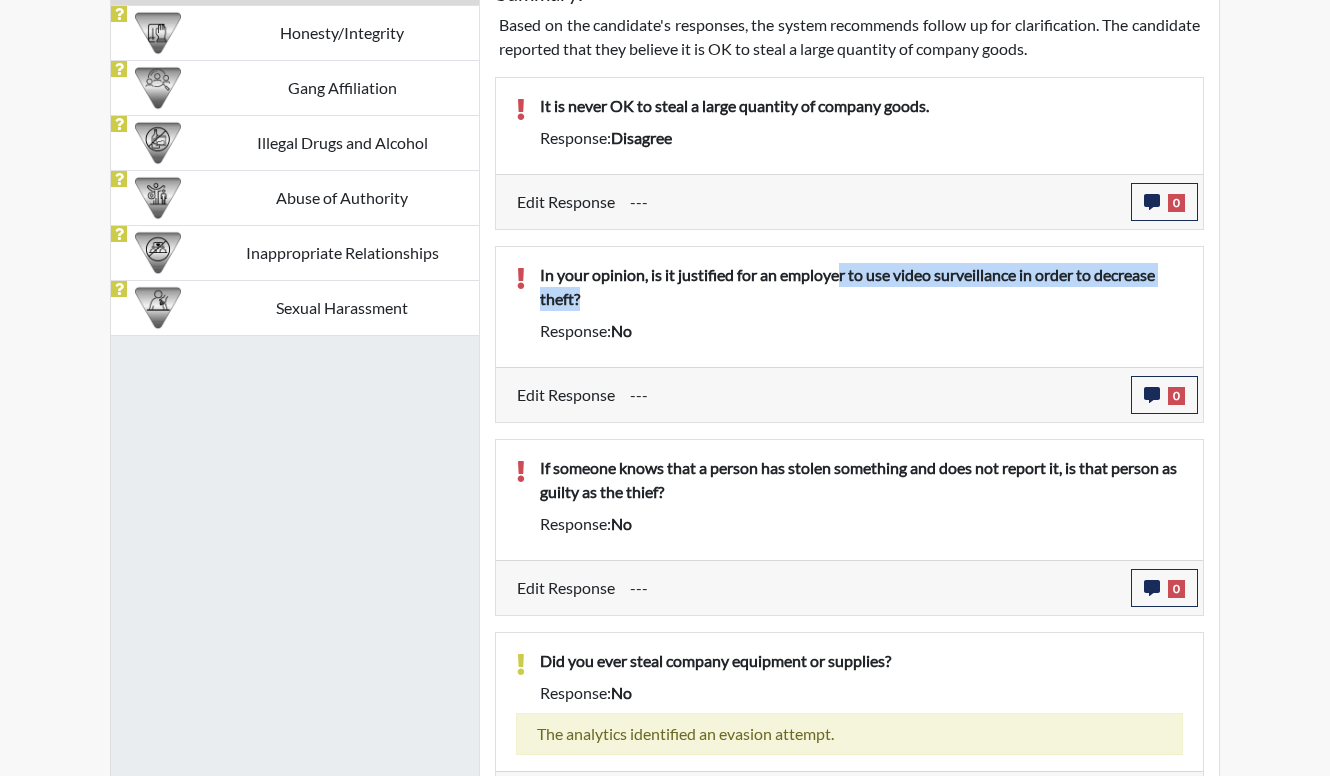 drag, startPoint x: 844, startPoint y: 277, endPoint x: 843, endPoint y: 308, distance: 31.016125 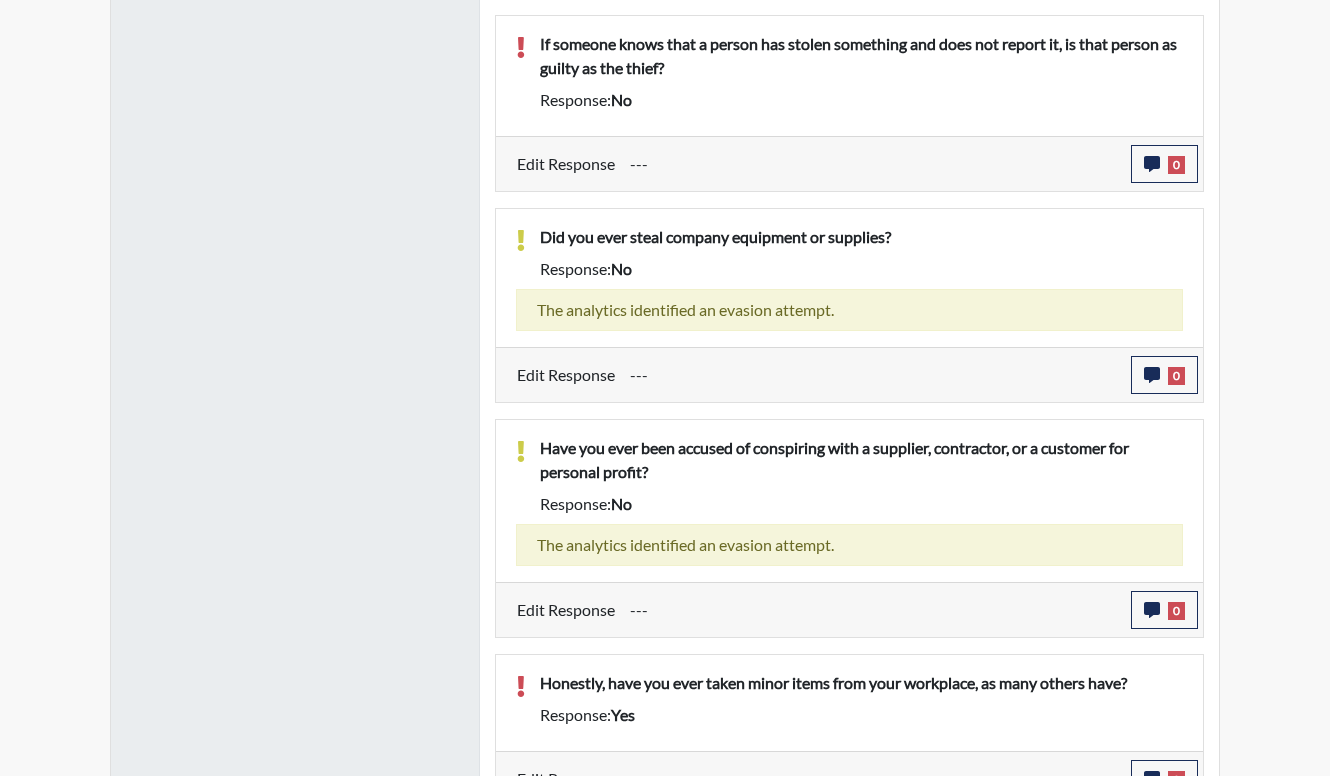 scroll, scrollTop: 1821, scrollLeft: 0, axis: vertical 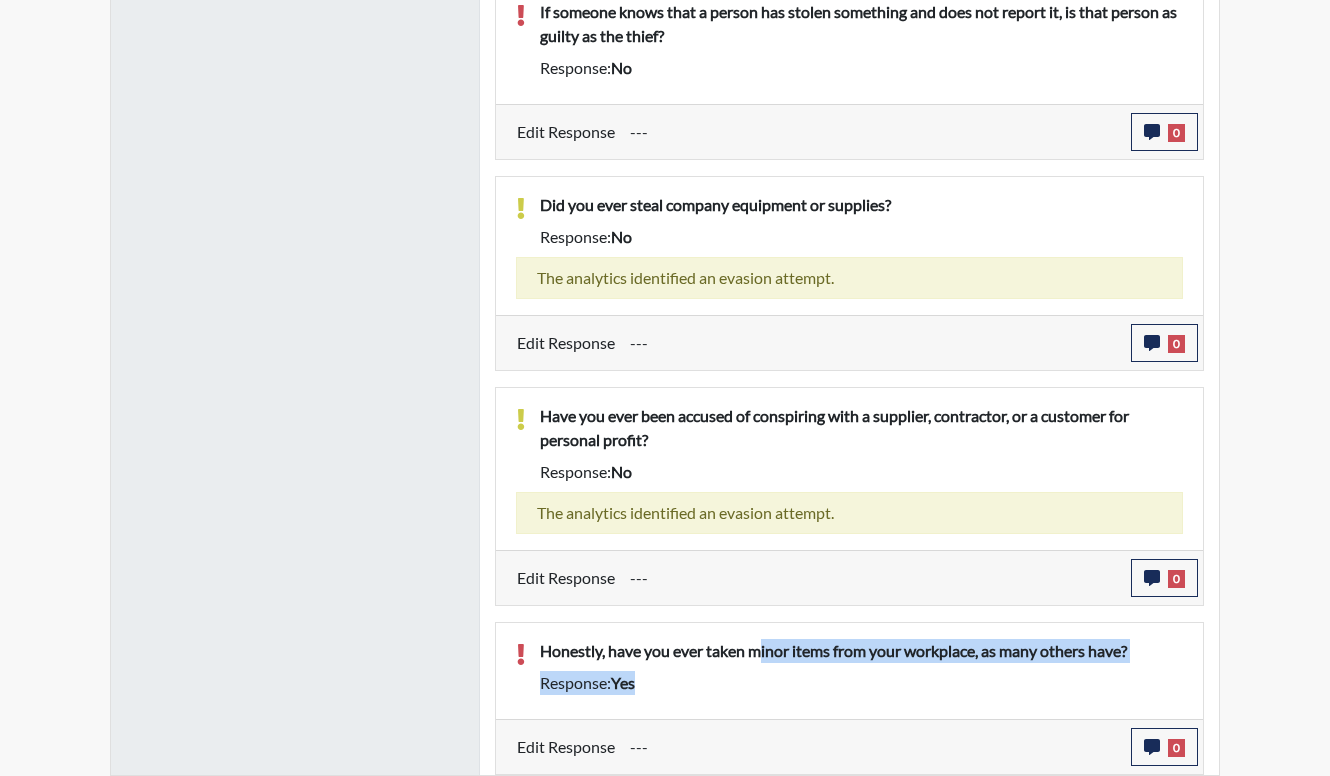 drag, startPoint x: 761, startPoint y: 664, endPoint x: 782, endPoint y: 676, distance: 24.186773 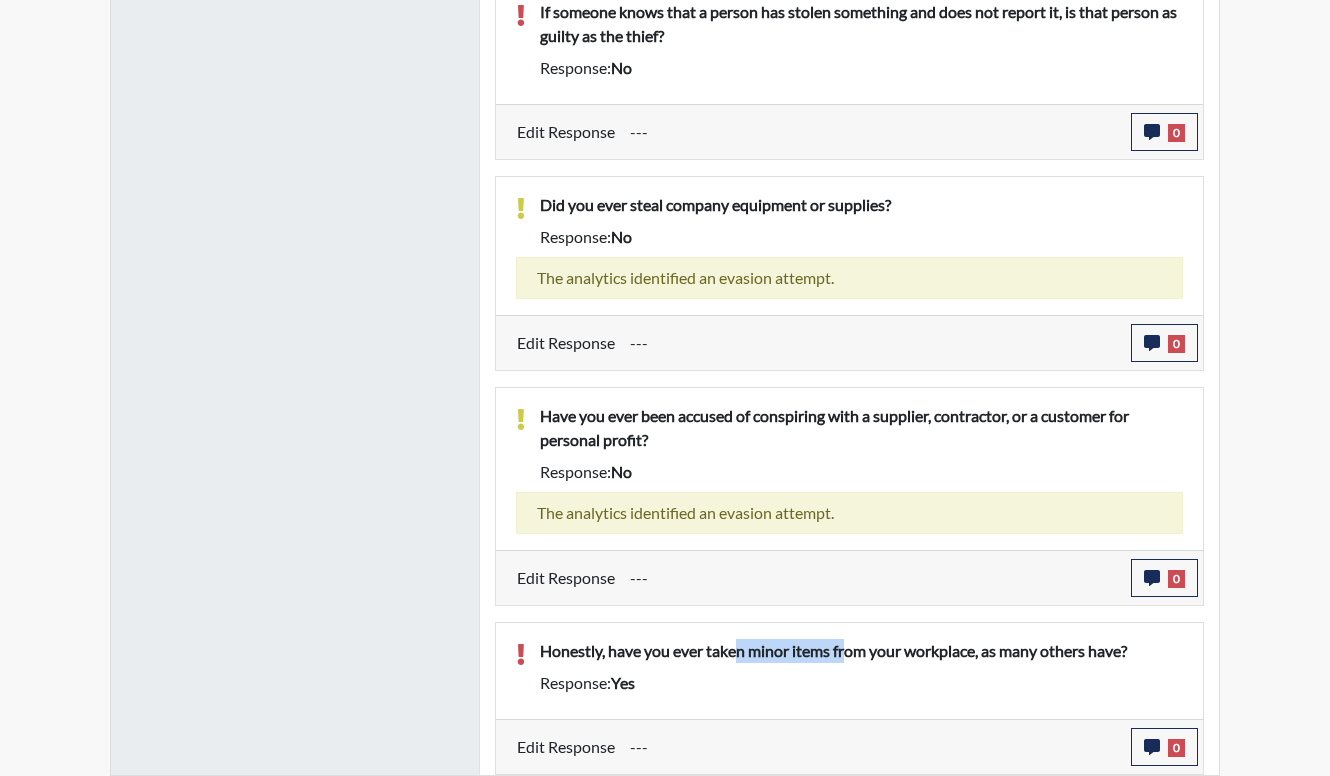 drag, startPoint x: 740, startPoint y: 648, endPoint x: 877, endPoint y: 660, distance: 137.52454 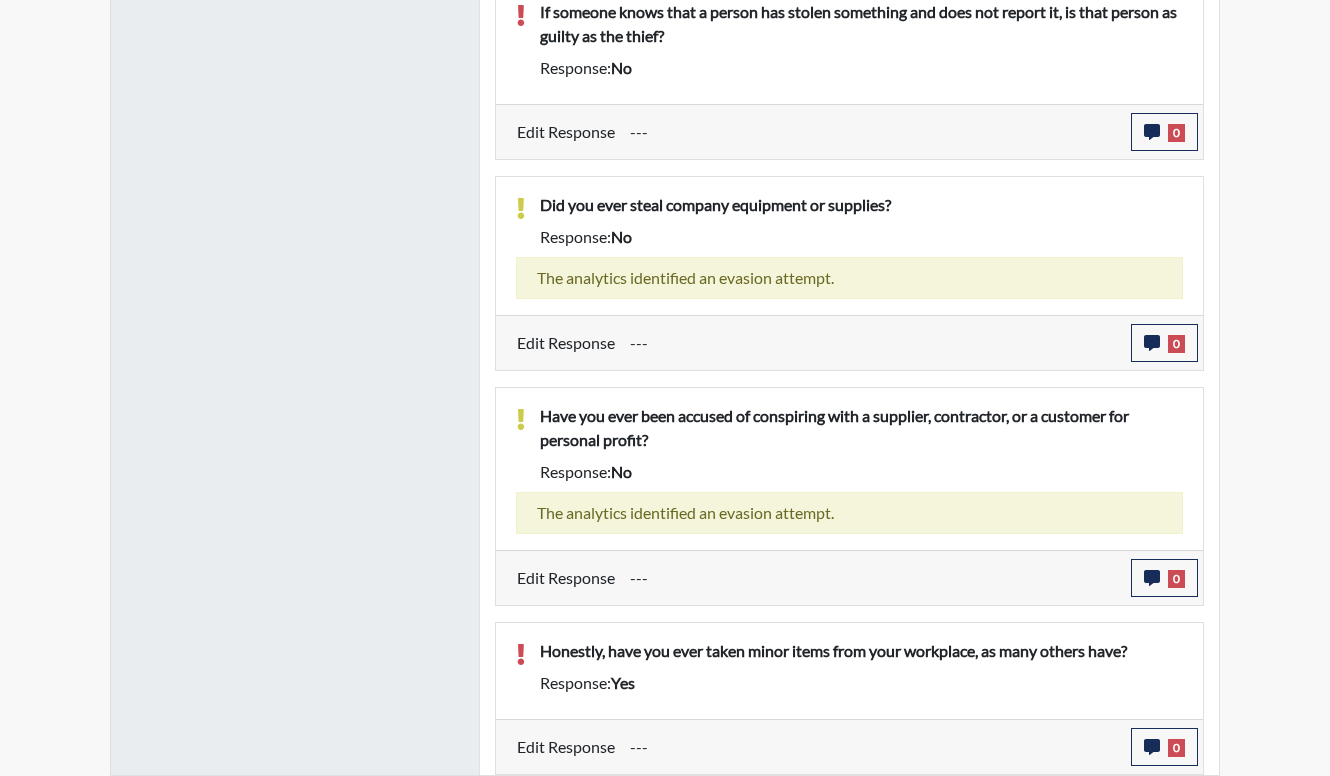 drag, startPoint x: 877, startPoint y: 660, endPoint x: 893, endPoint y: 679, distance: 24.839485 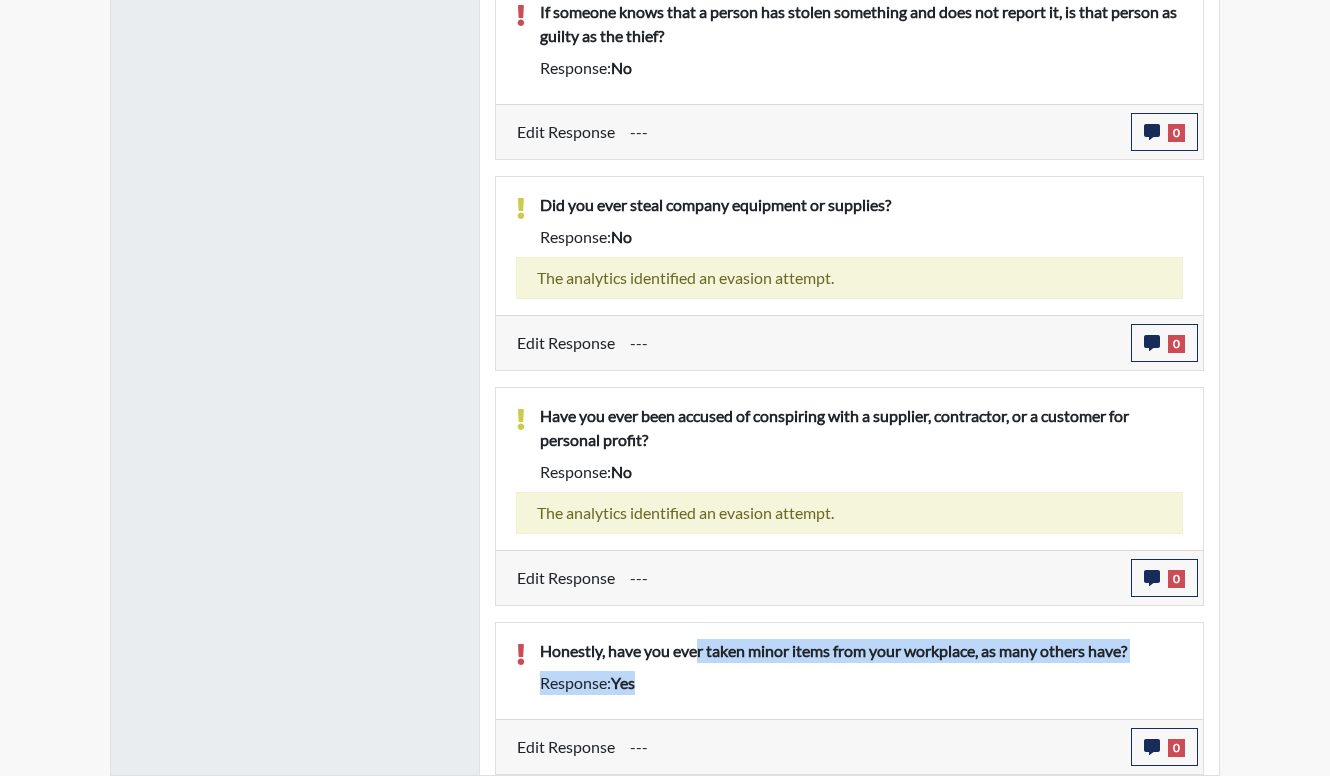 drag, startPoint x: 770, startPoint y: 689, endPoint x: 702, endPoint y: 642, distance: 82.661964 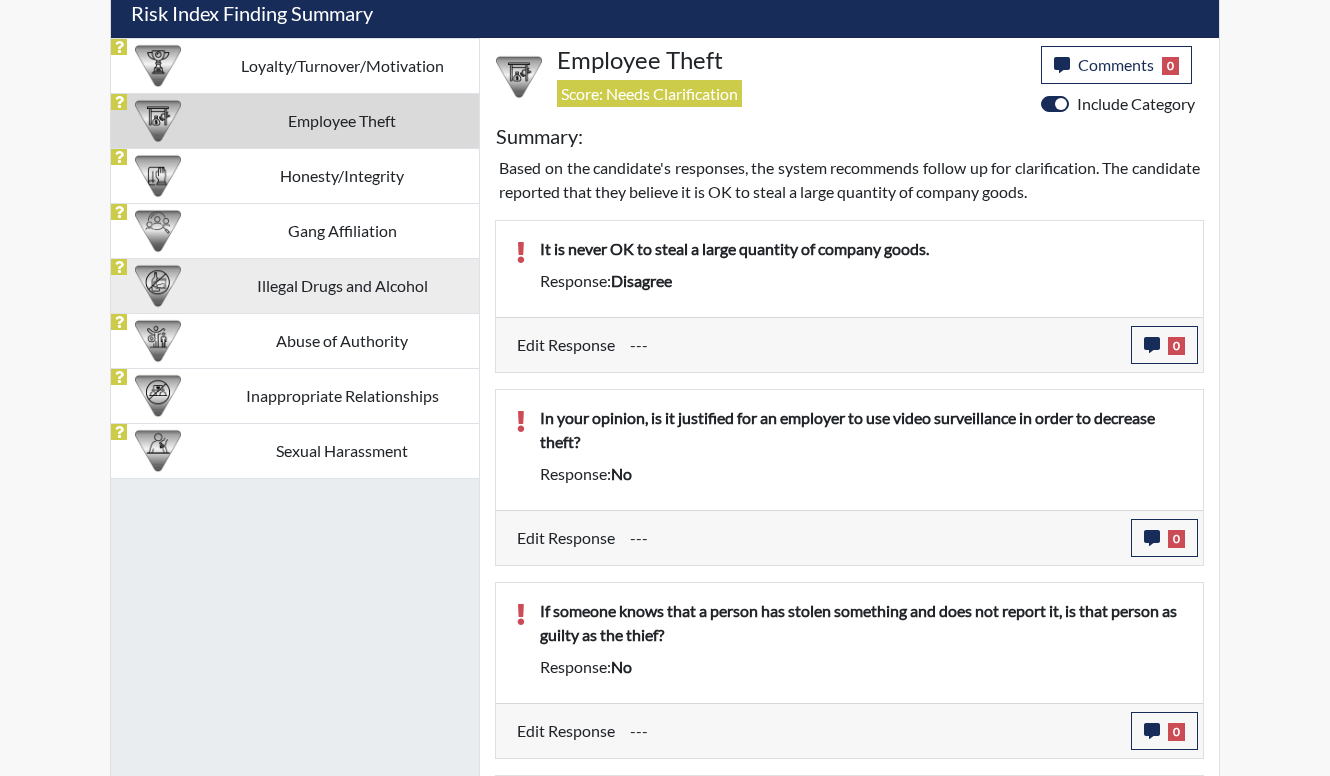 scroll, scrollTop: 1221, scrollLeft: 0, axis: vertical 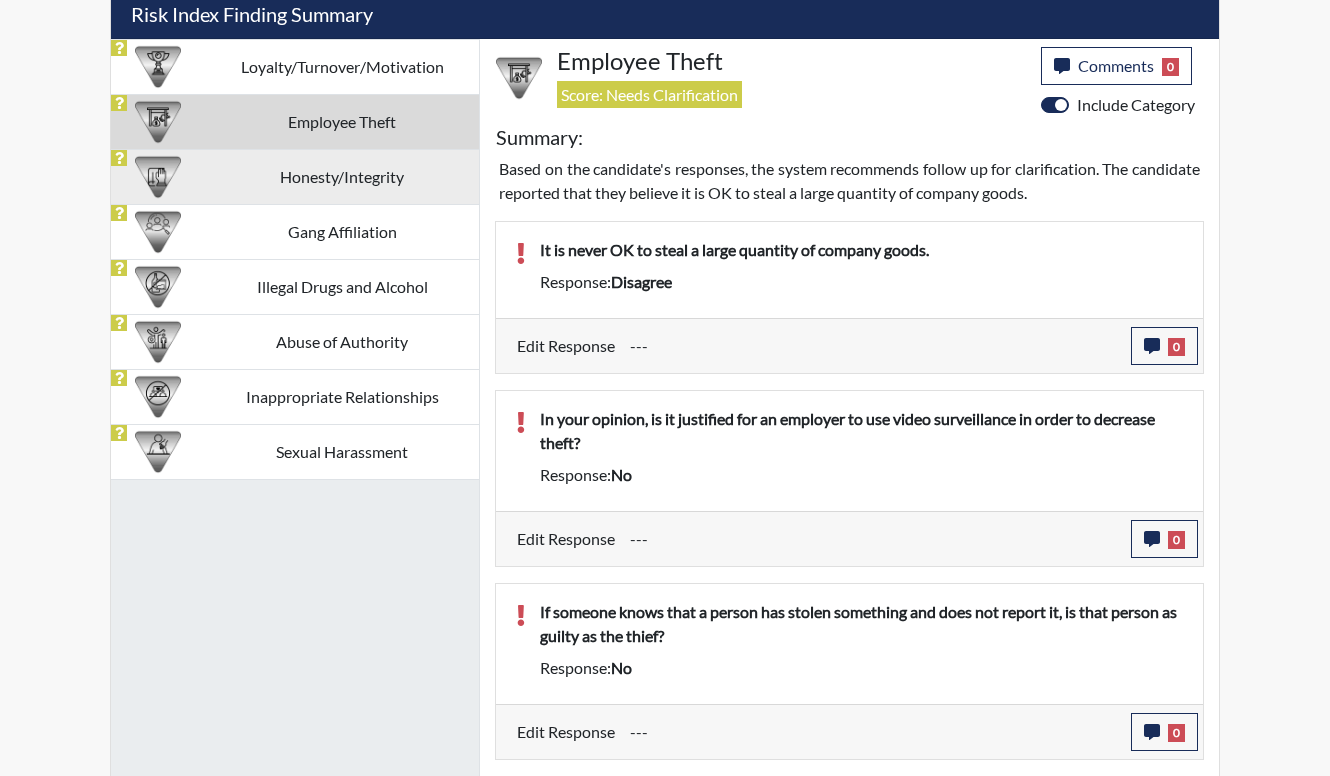 click on "Honesty/Integrity" at bounding box center (342, 176) 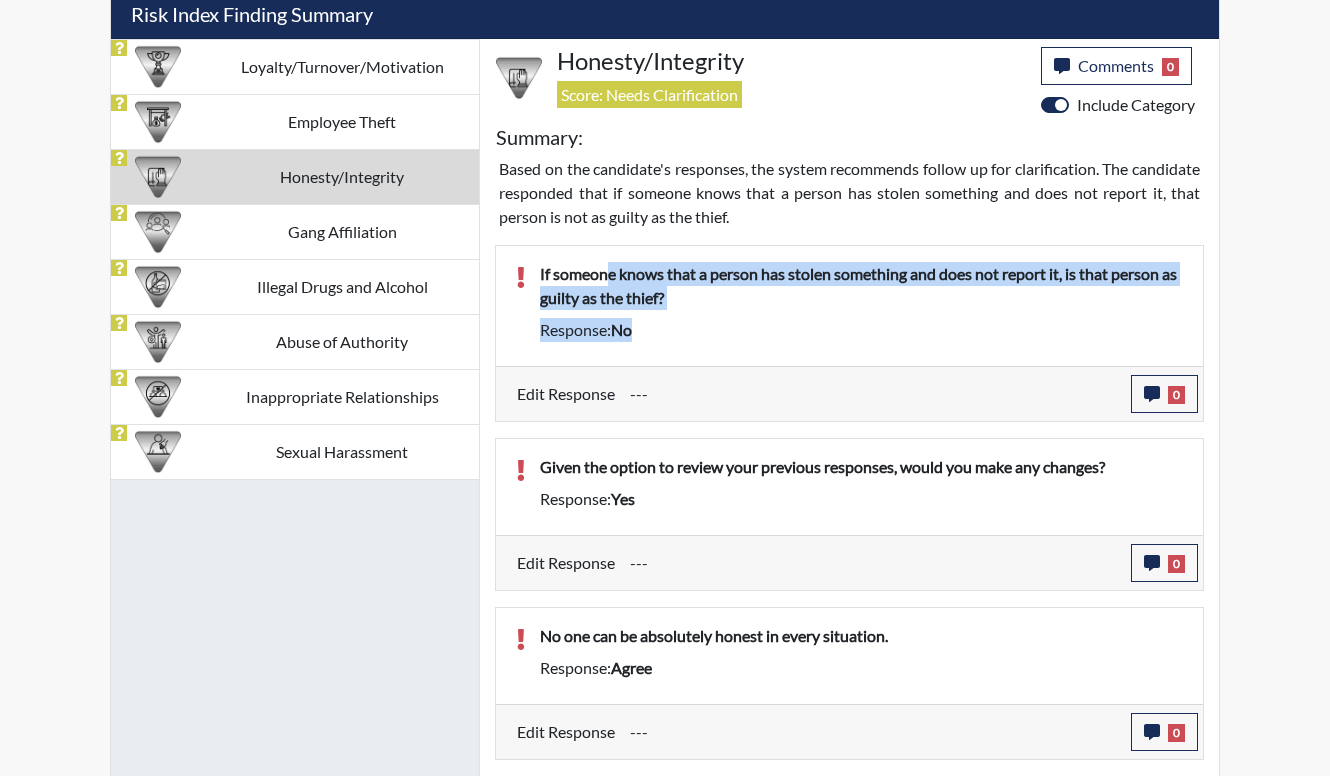 drag, startPoint x: 611, startPoint y: 275, endPoint x: 785, endPoint y: 384, distance: 205.3217 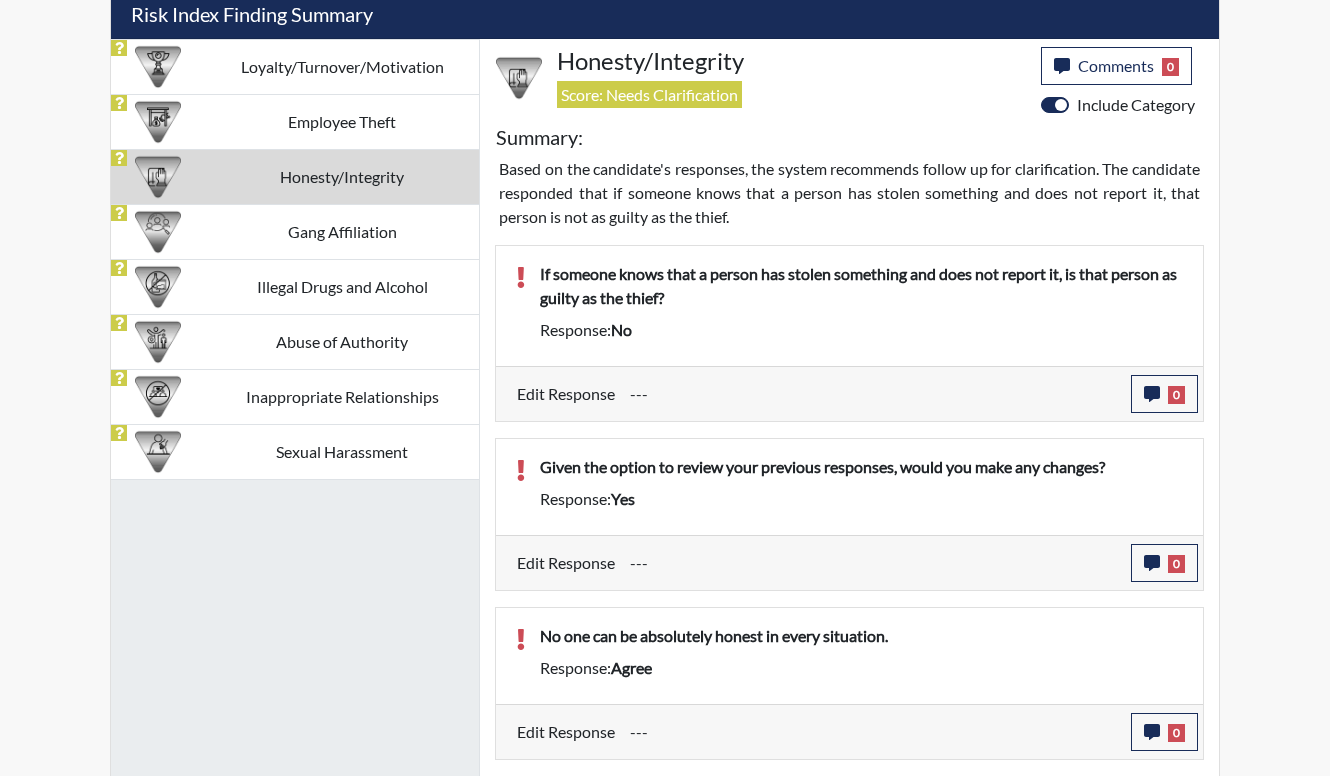 click on "---" at bounding box center [873, 394] 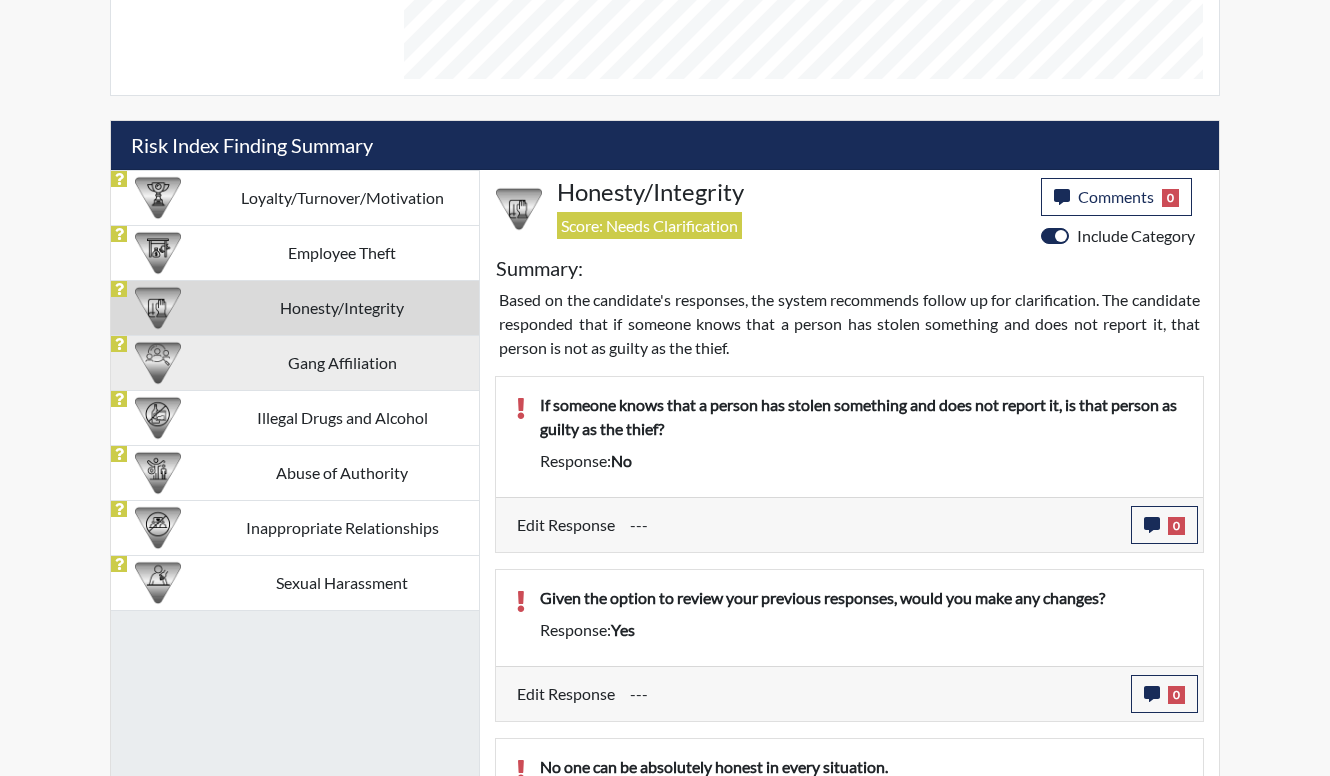 click on "Gang Affiliation" at bounding box center (342, 362) 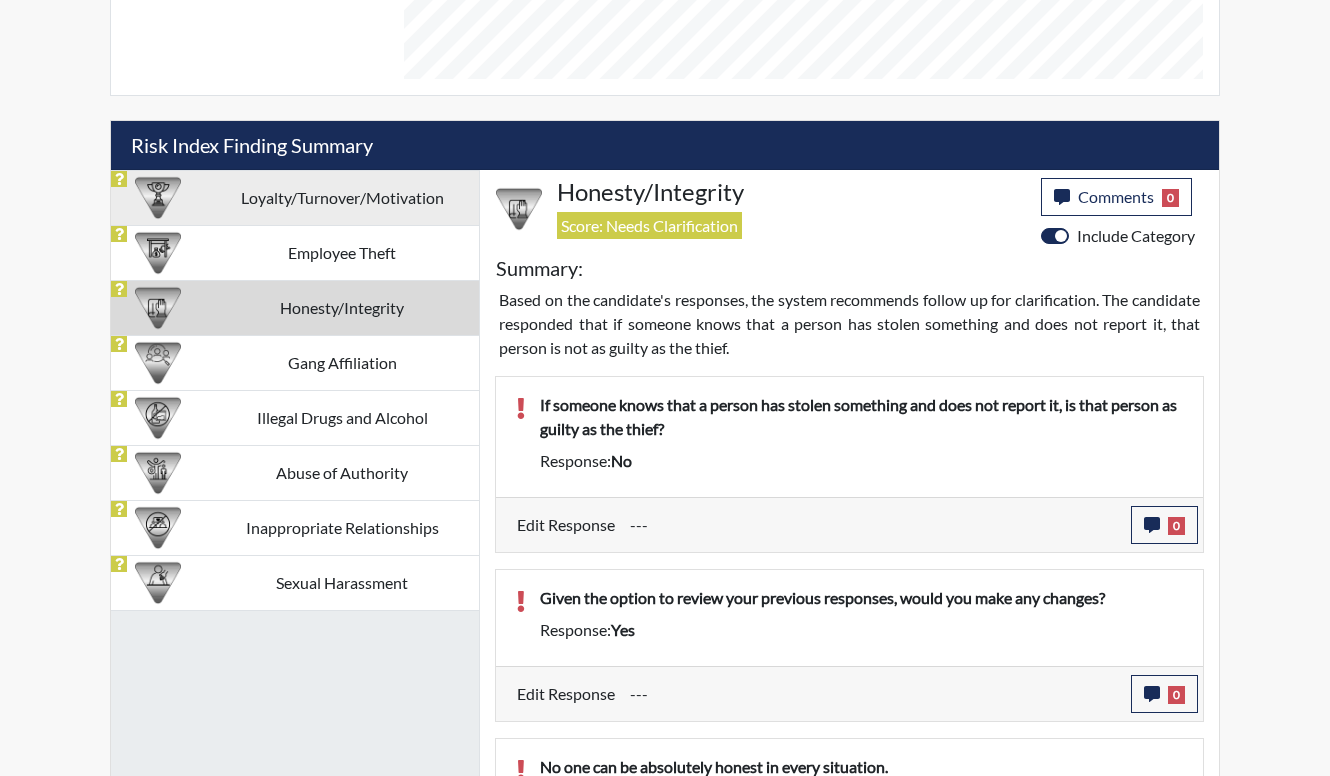 scroll, scrollTop: 926, scrollLeft: 0, axis: vertical 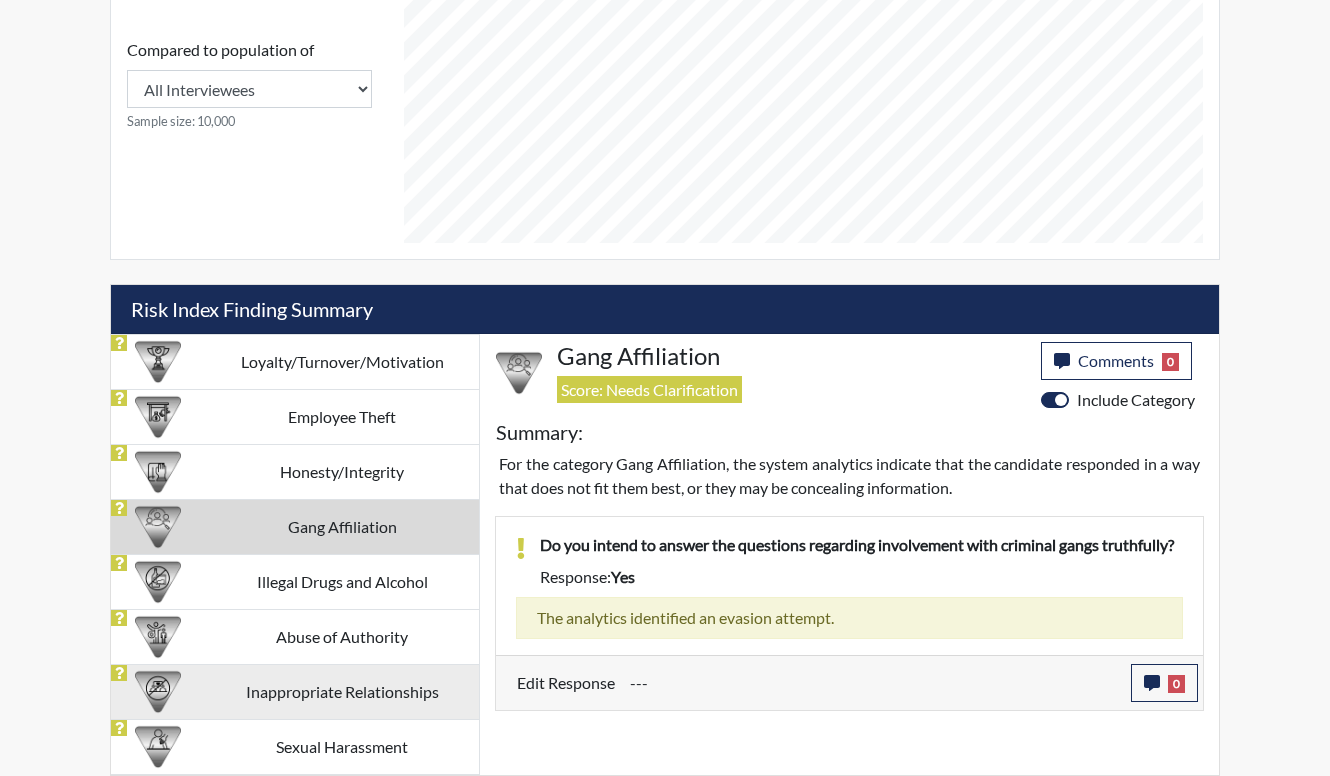 click on "Illegal Drugs and Alcohol" at bounding box center (342, 581) 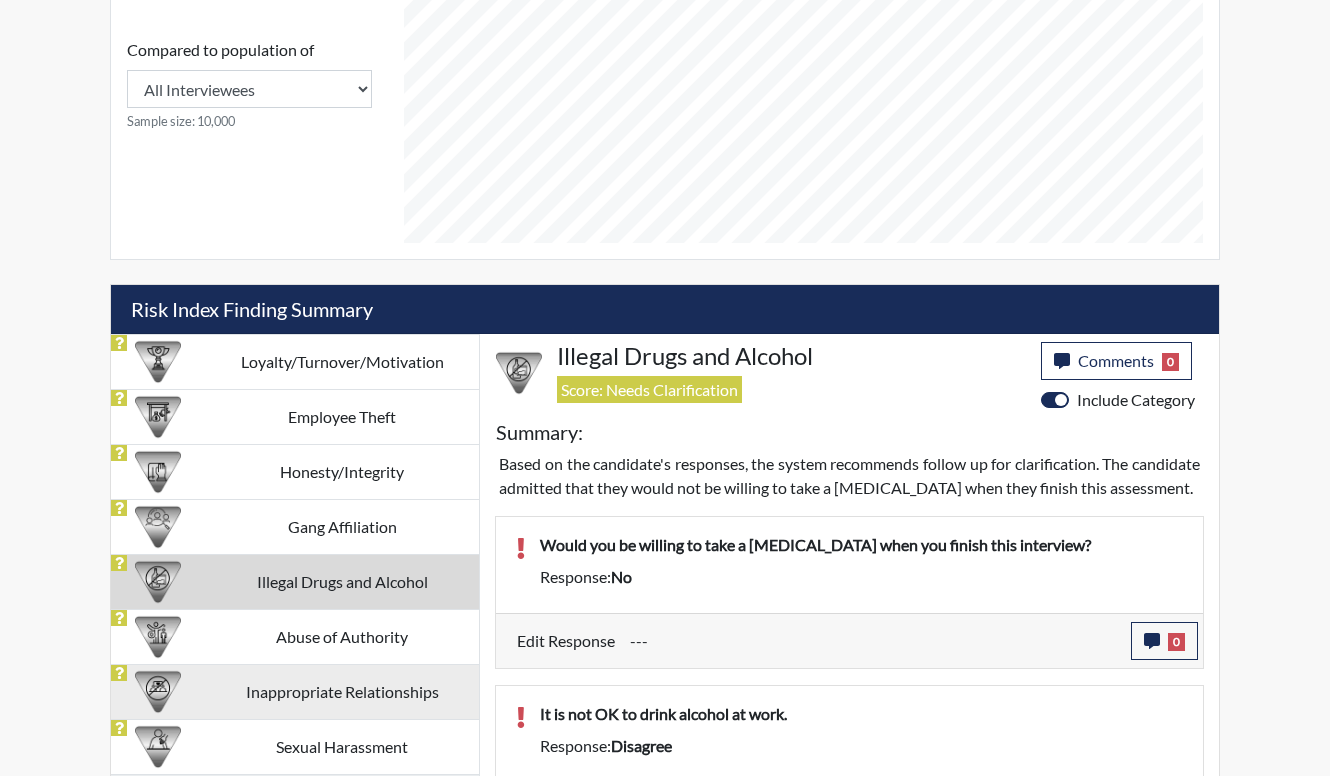 scroll, scrollTop: 1013, scrollLeft: 0, axis: vertical 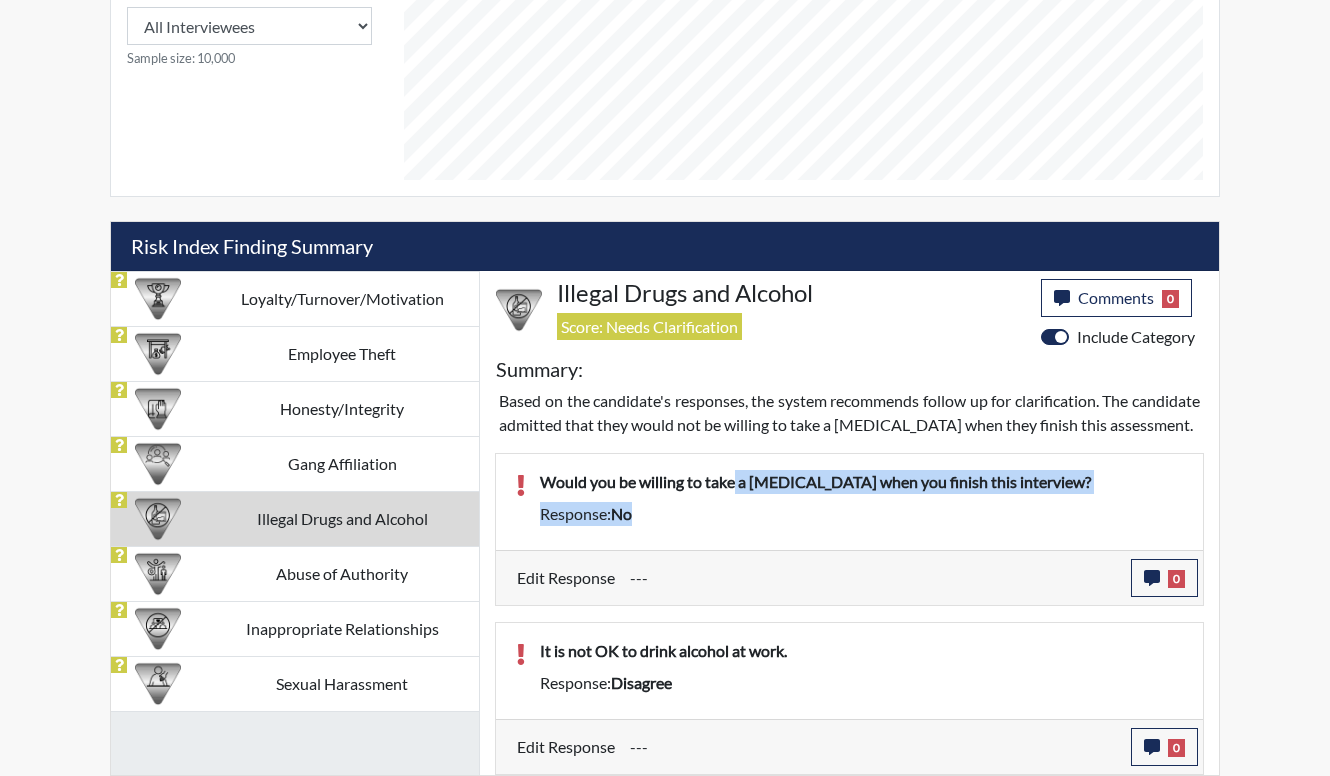 drag, startPoint x: 735, startPoint y: 487, endPoint x: 741, endPoint y: 514, distance: 27.658634 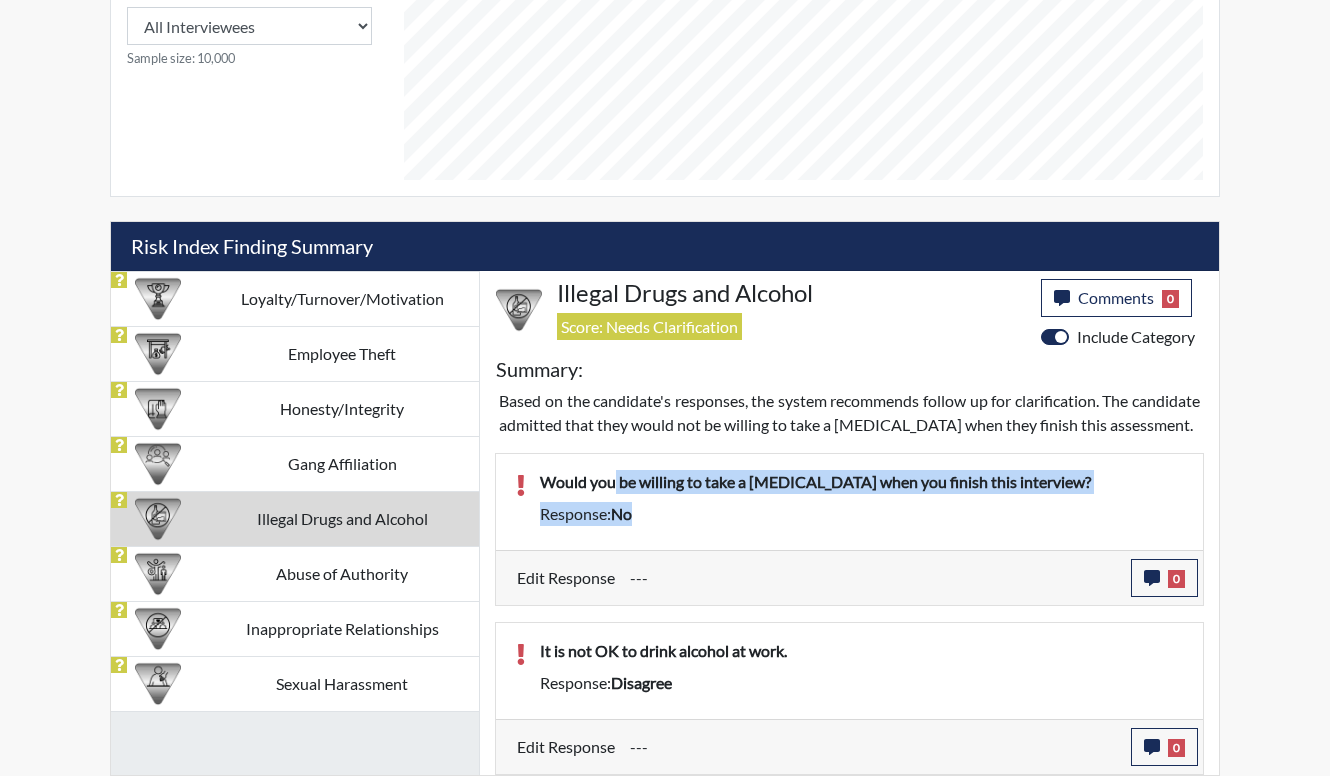 drag, startPoint x: 683, startPoint y: 497, endPoint x: 616, endPoint y: 473, distance: 71.168816 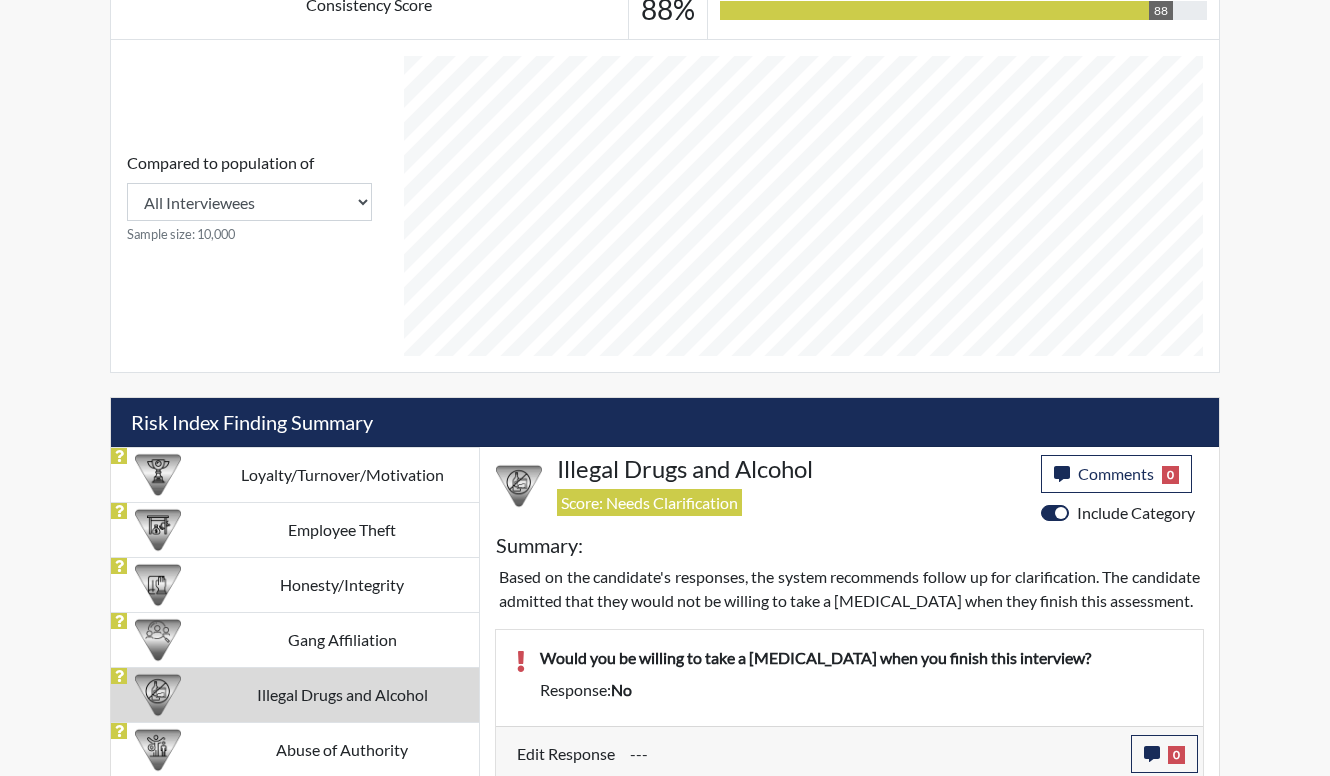 scroll, scrollTop: 1013, scrollLeft: 0, axis: vertical 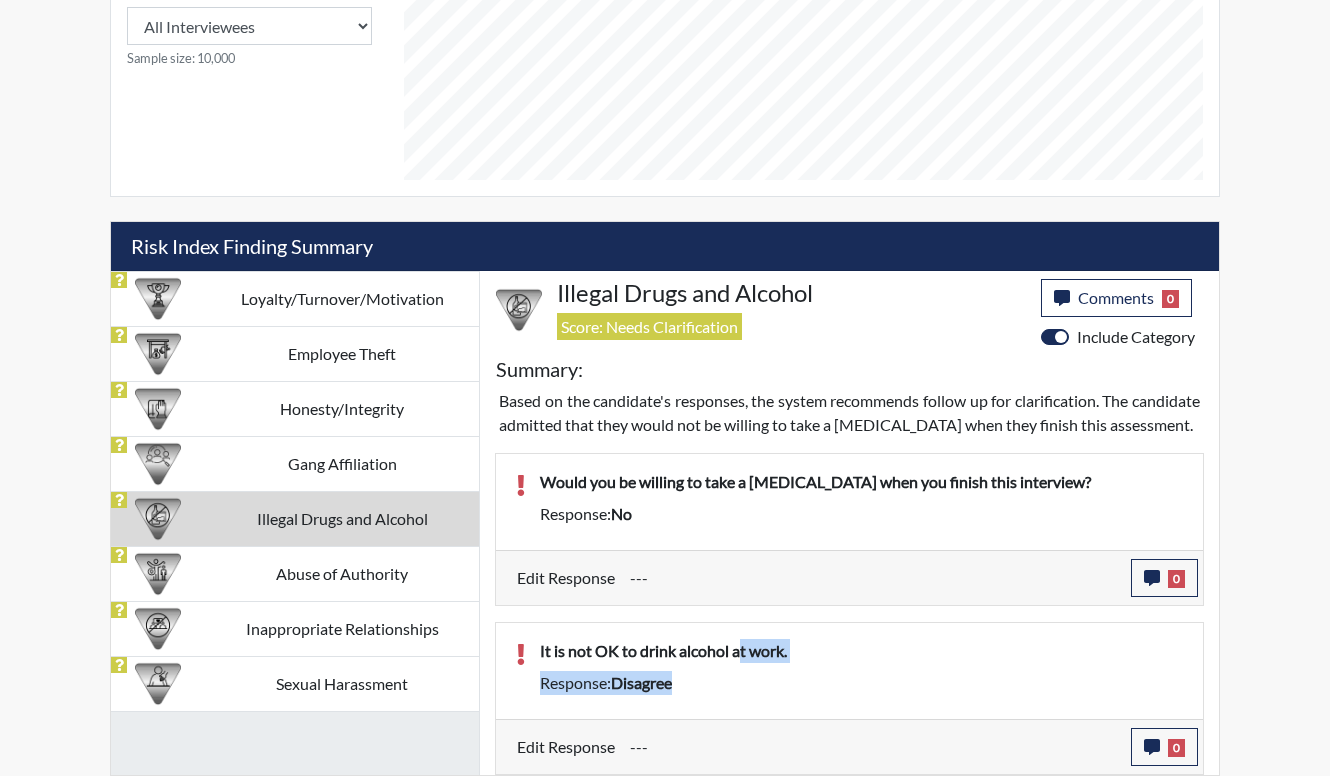 drag, startPoint x: 738, startPoint y: 655, endPoint x: 782, endPoint y: 686, distance: 53.823788 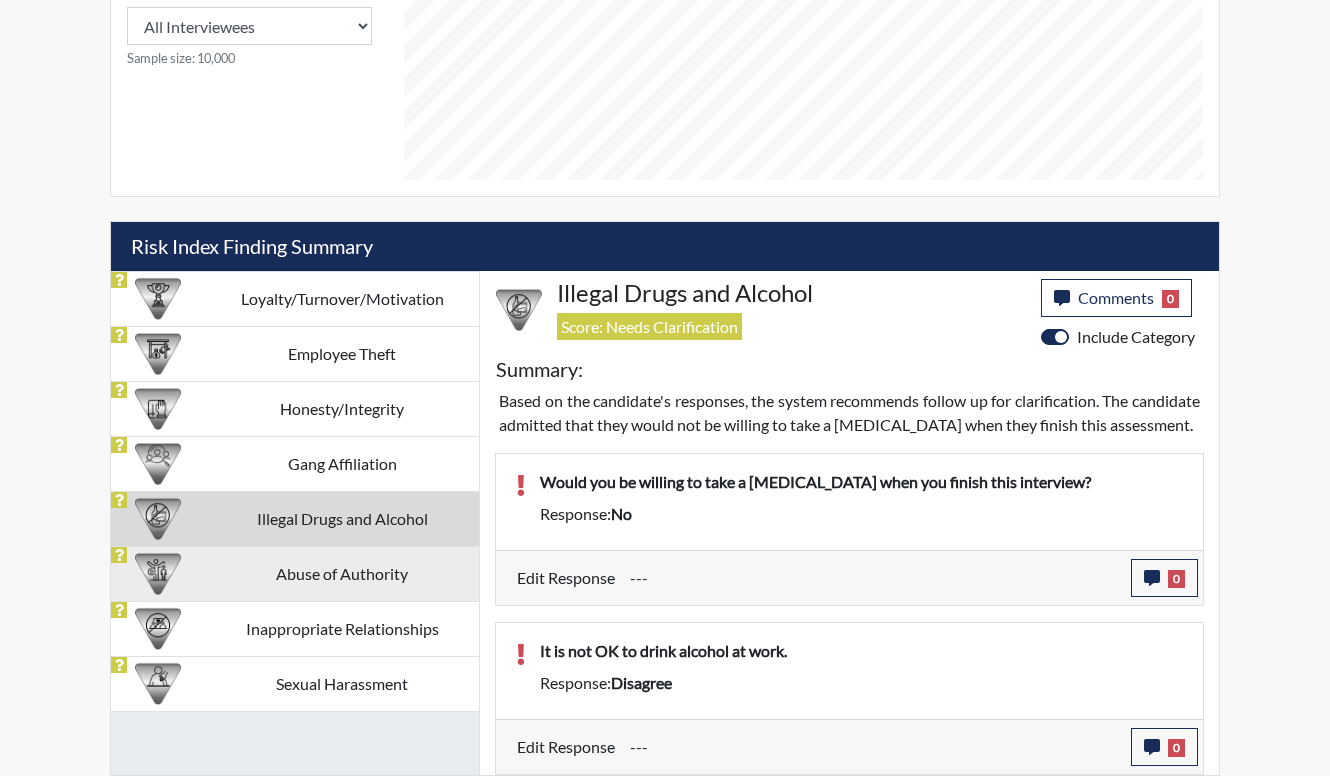 click on "Abuse of Authority" at bounding box center (342, 573) 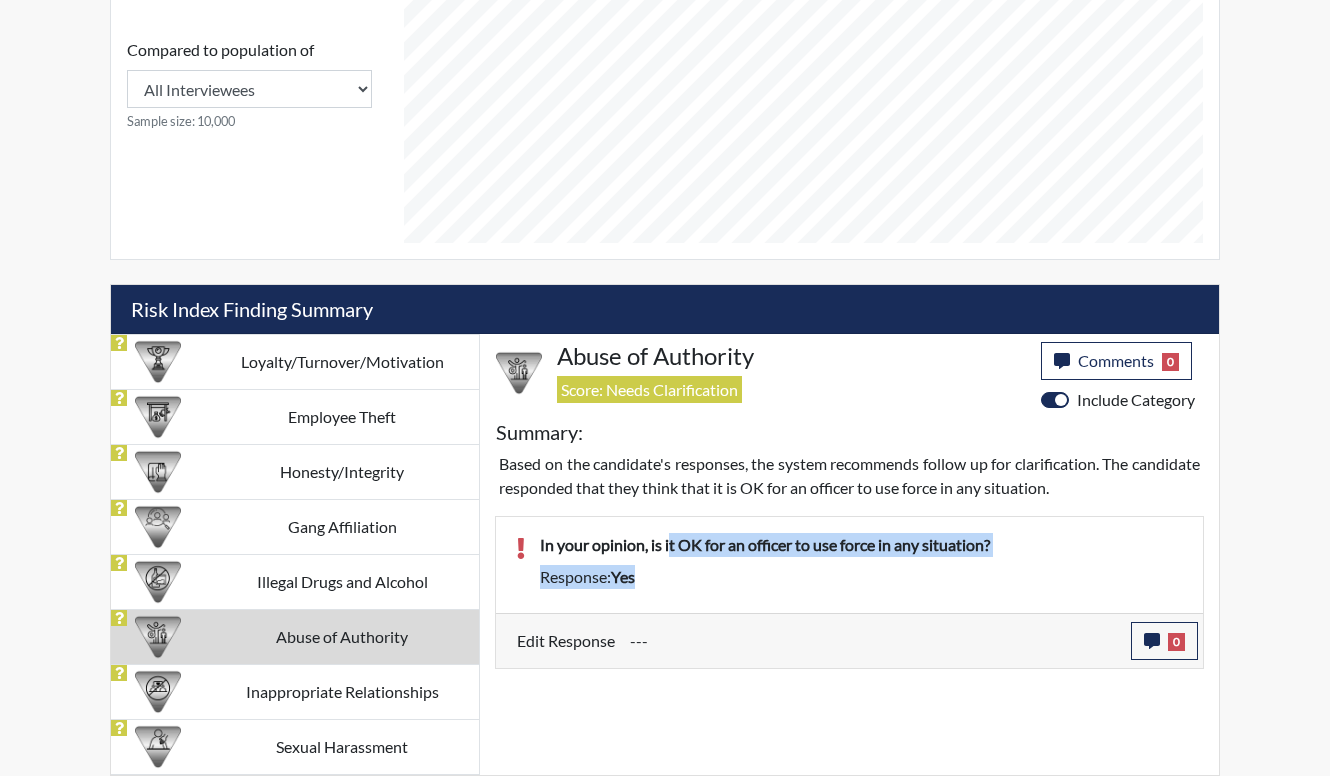 drag, startPoint x: 672, startPoint y: 552, endPoint x: 753, endPoint y: 582, distance: 86.37708 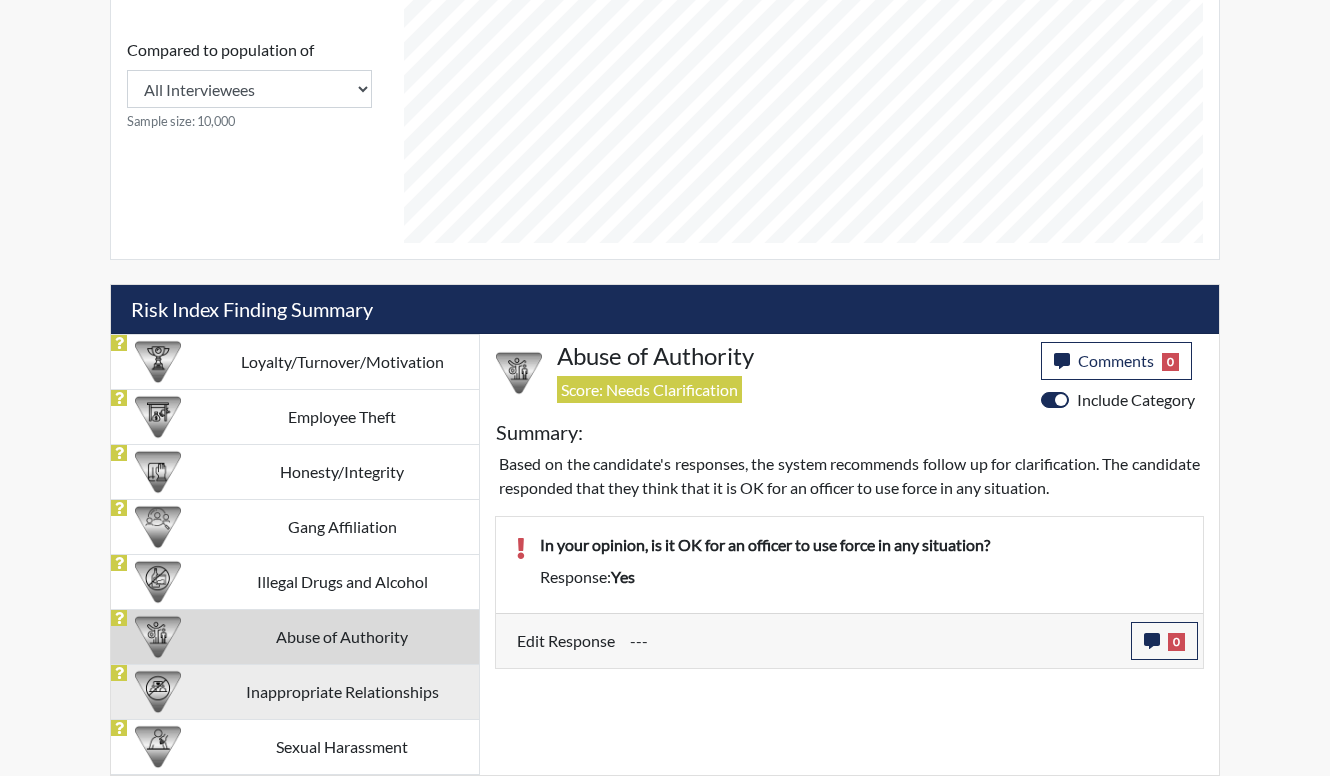 click on "Inappropriate Relationships" at bounding box center (342, 691) 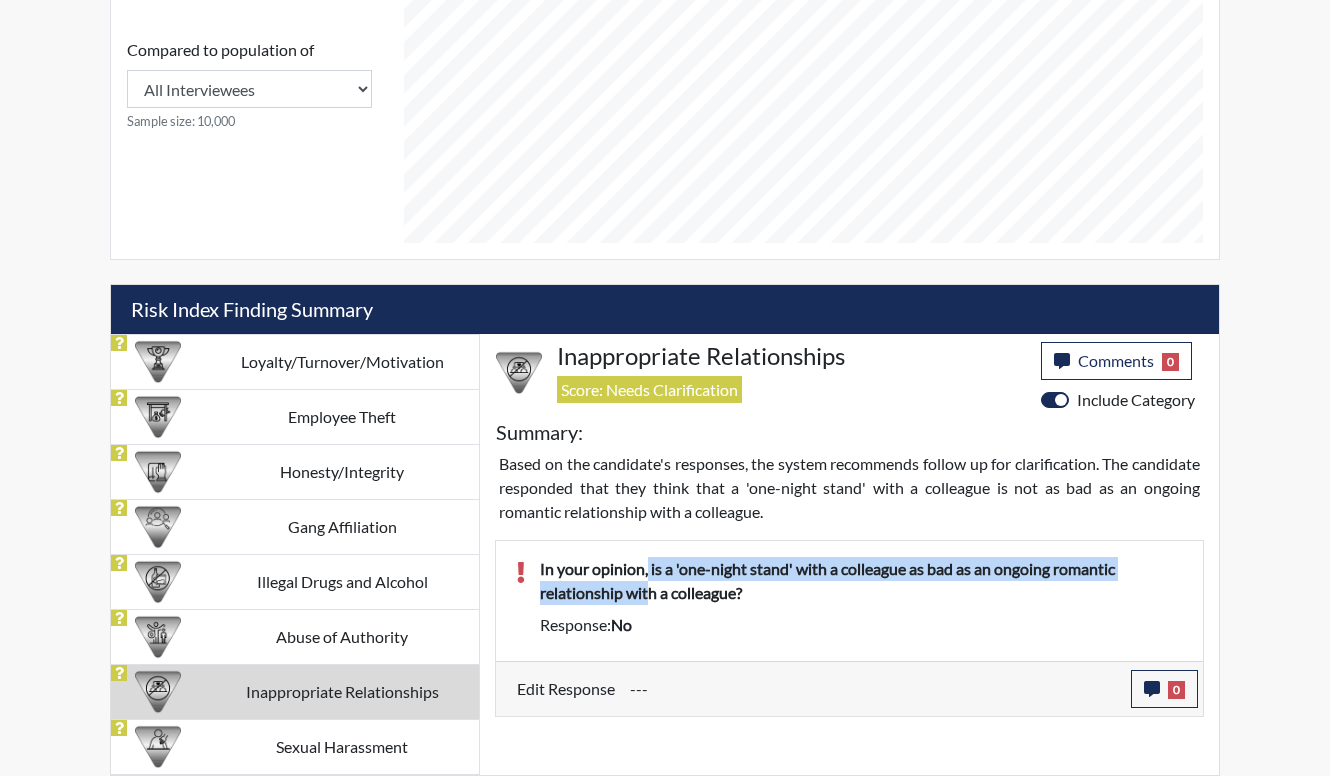 drag, startPoint x: 650, startPoint y: 573, endPoint x: 650, endPoint y: 608, distance: 35 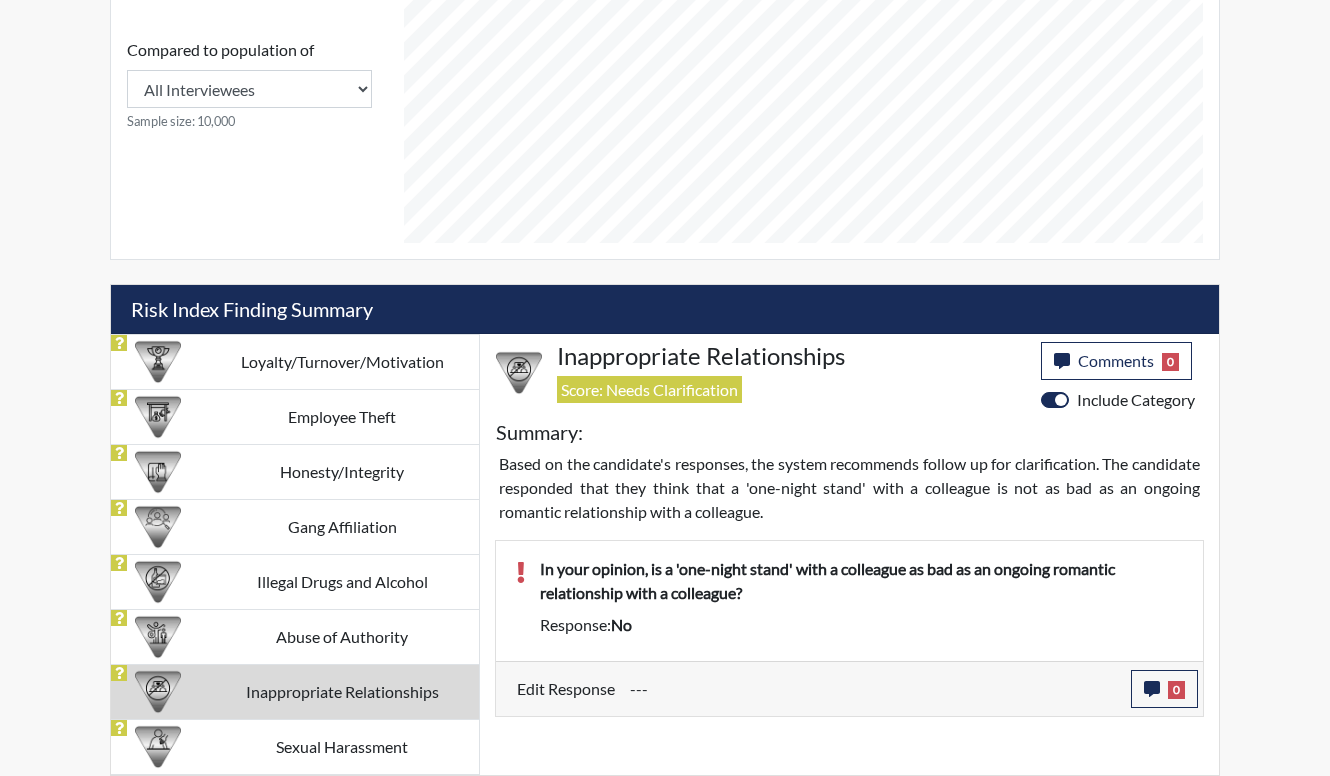 drag, startPoint x: 650, startPoint y: 608, endPoint x: 666, endPoint y: 635, distance: 31.38471 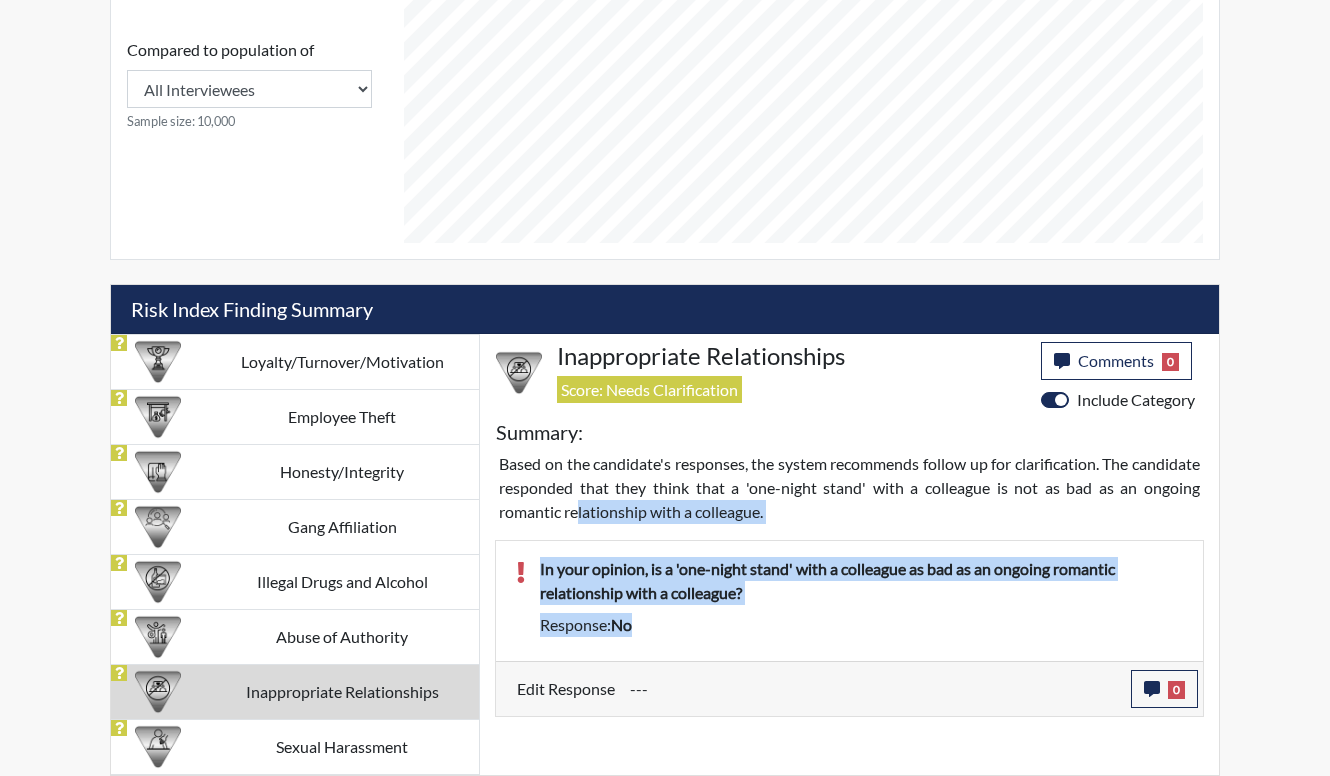 drag, startPoint x: 763, startPoint y: 618, endPoint x: 630, endPoint y: 521, distance: 164.6147 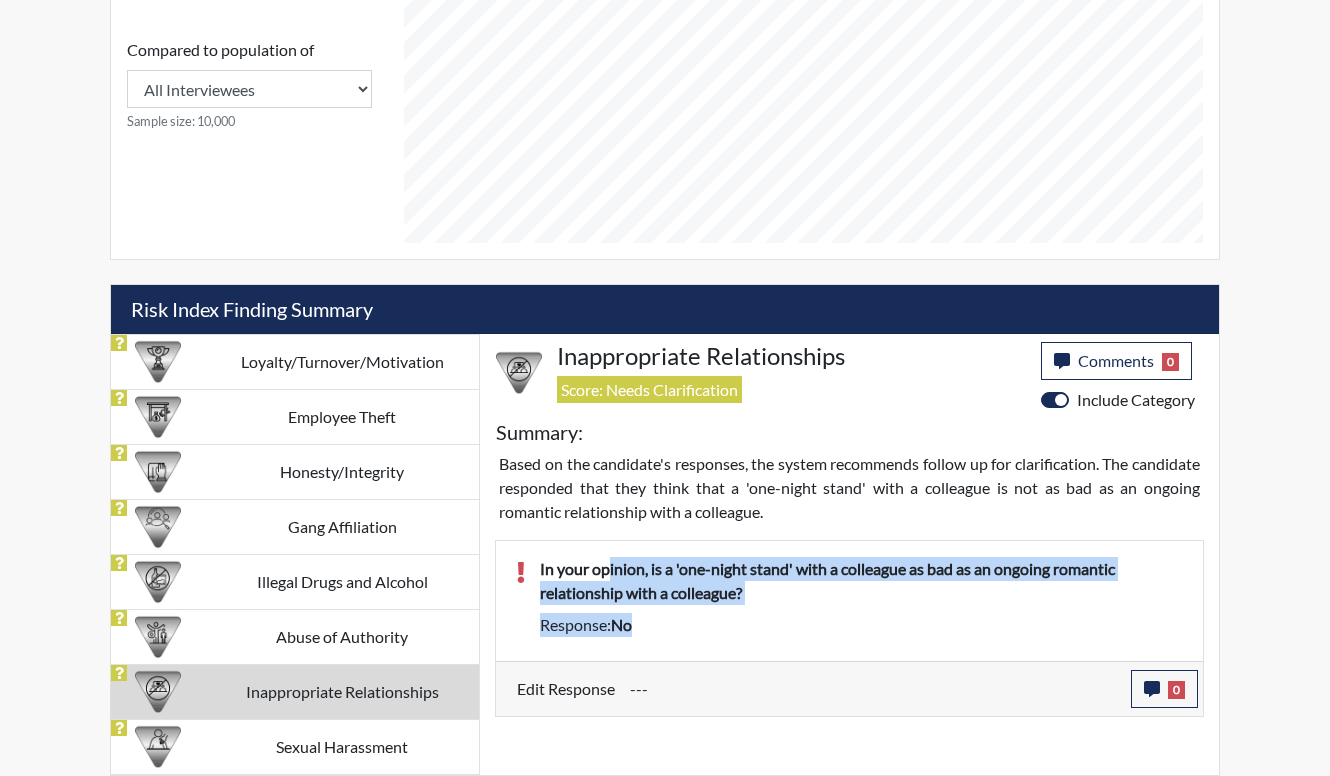 drag, startPoint x: 636, startPoint y: 601, endPoint x: 605, endPoint y: 578, distance: 38.600517 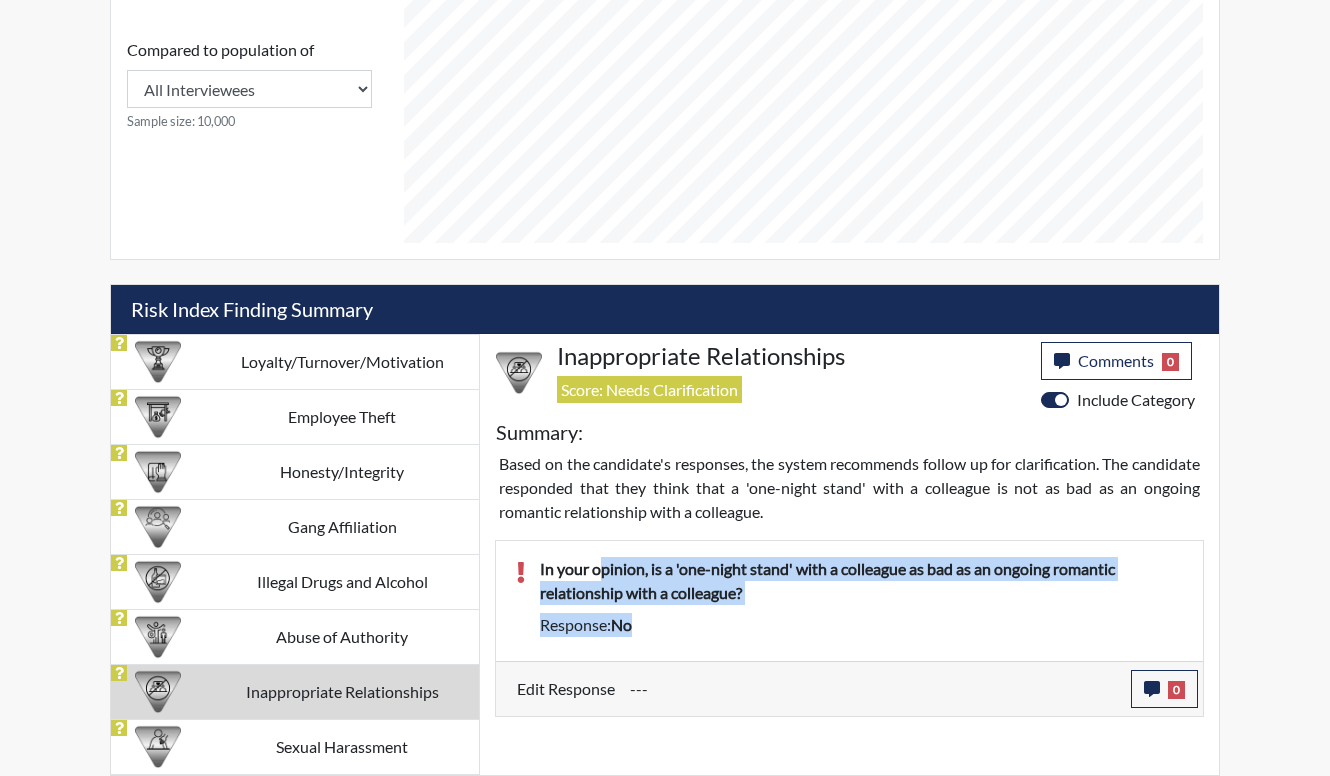 drag, startPoint x: 605, startPoint y: 578, endPoint x: 658, endPoint y: 635, distance: 77.83315 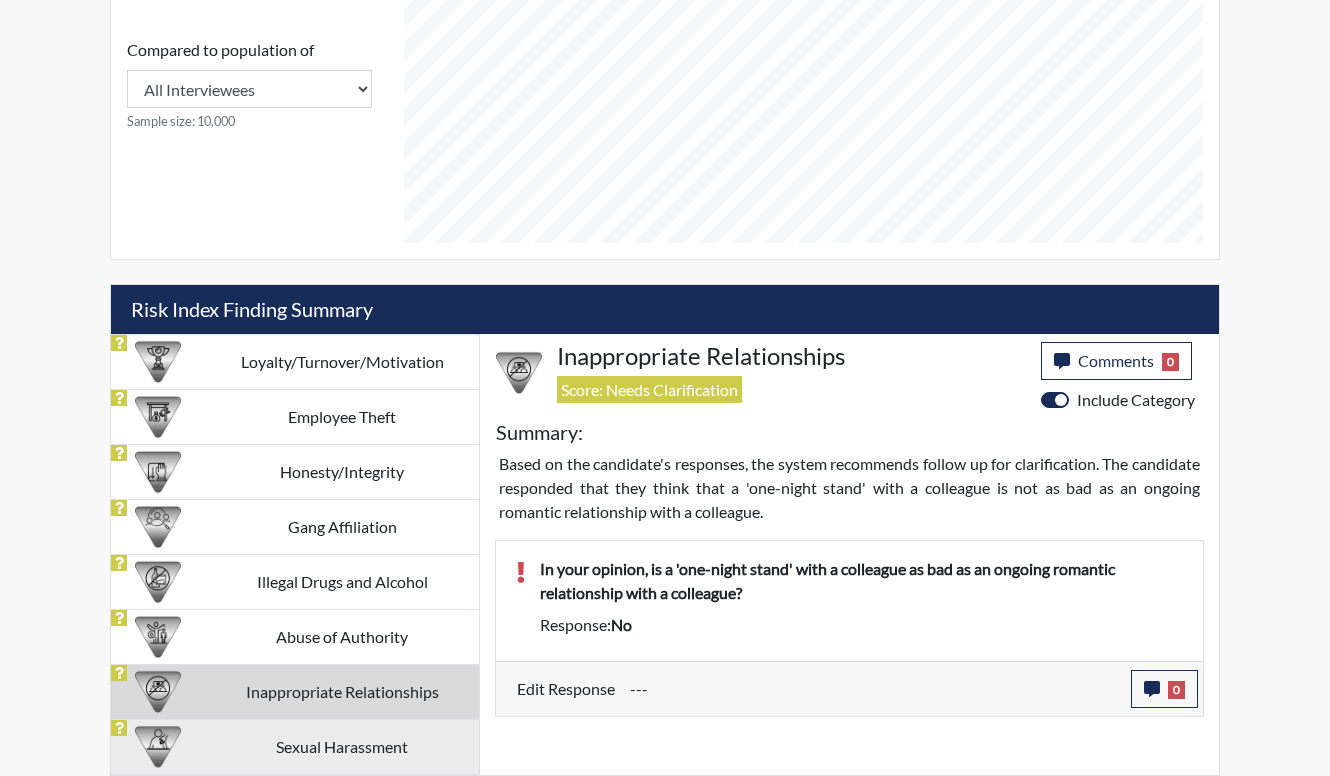 click on "Sexual Harassment" at bounding box center [342, 746] 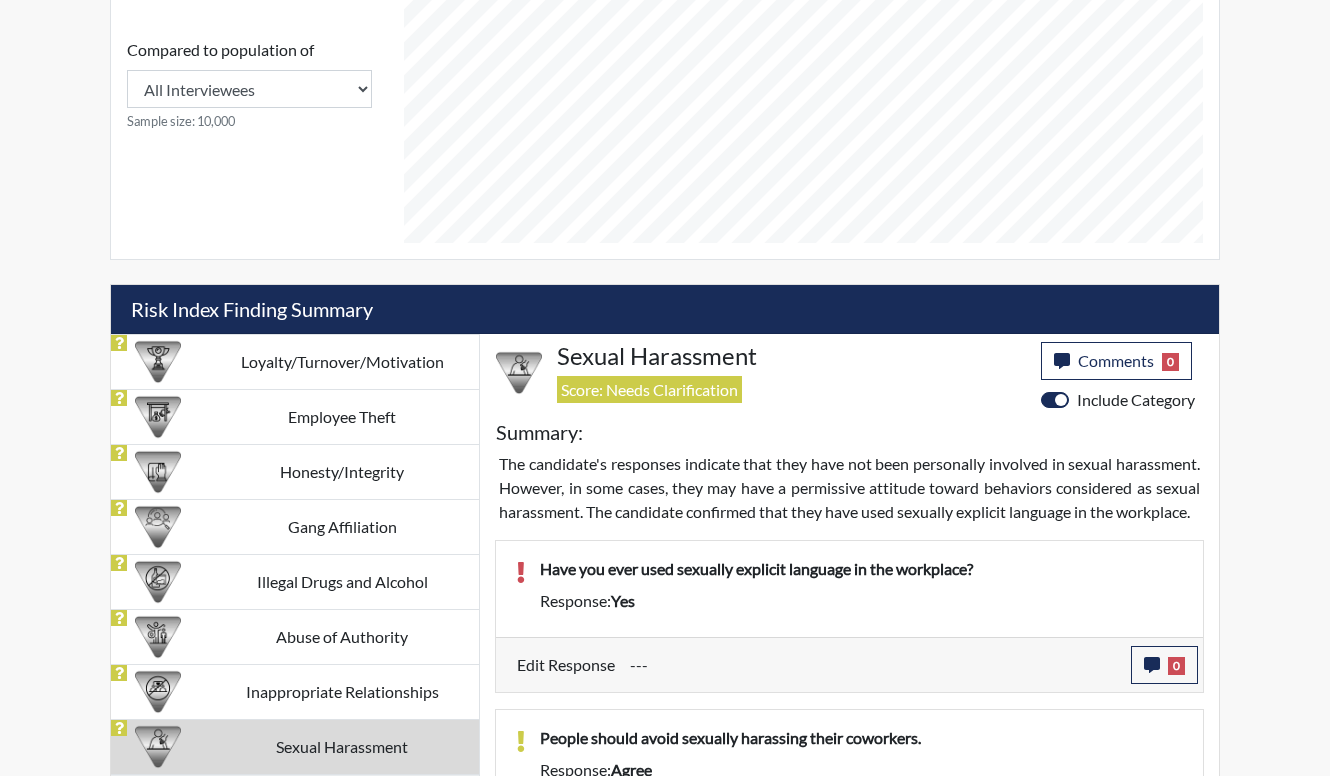 scroll, scrollTop: 1013, scrollLeft: 0, axis: vertical 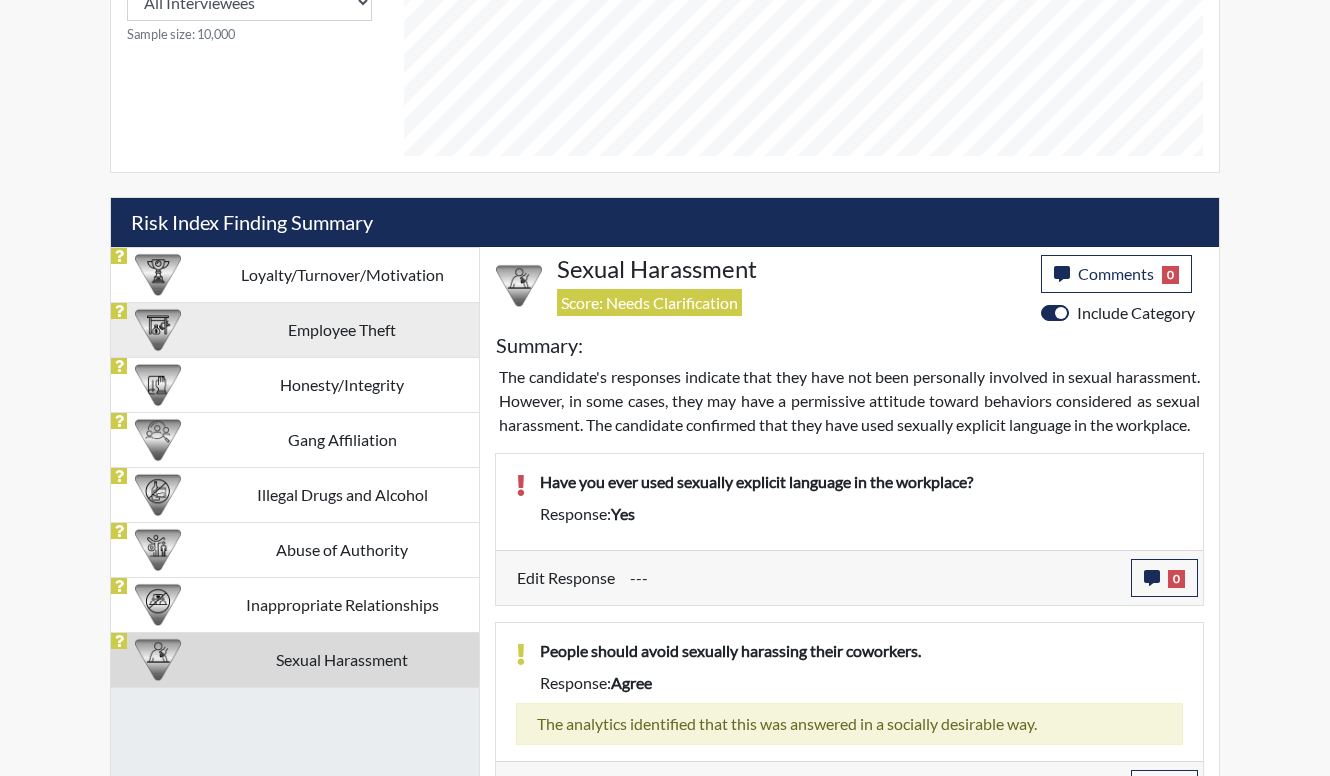 click on "Employee Theft" at bounding box center (342, 329) 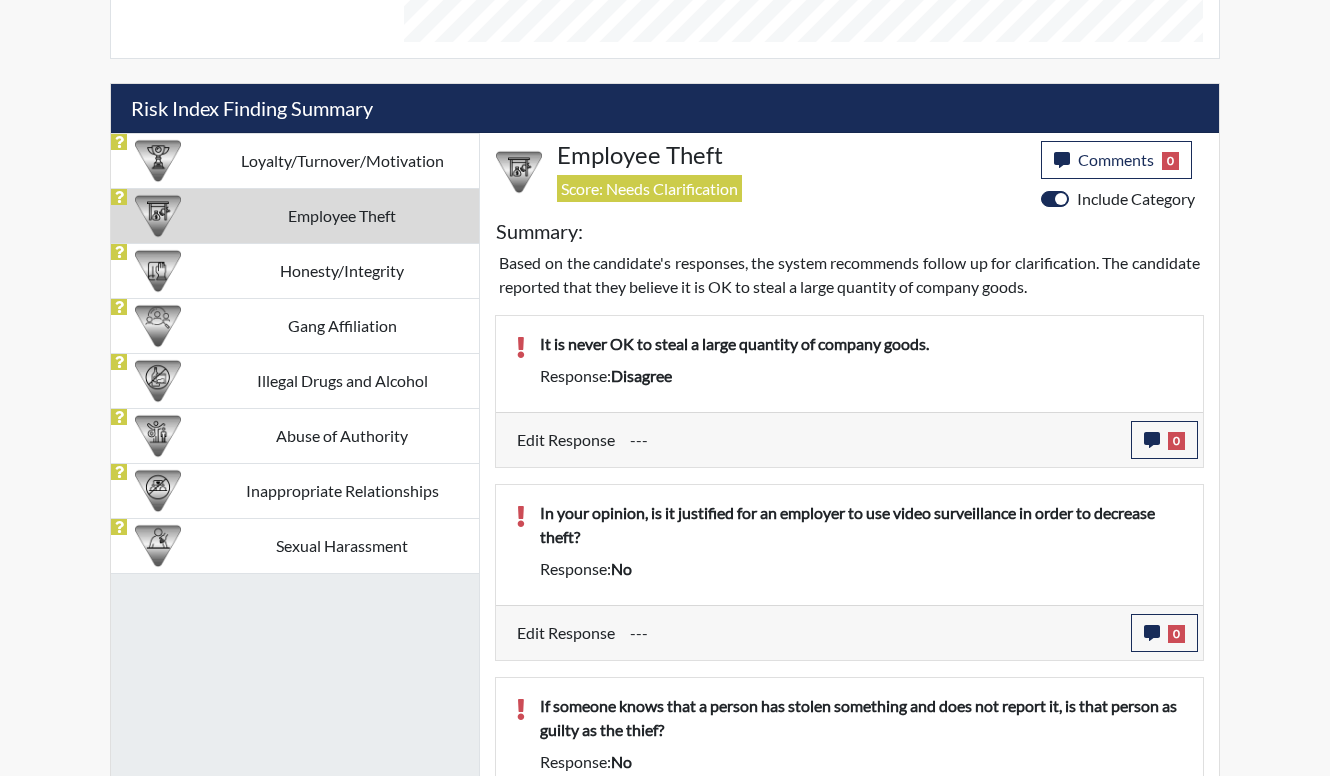 scroll, scrollTop: 921, scrollLeft: 0, axis: vertical 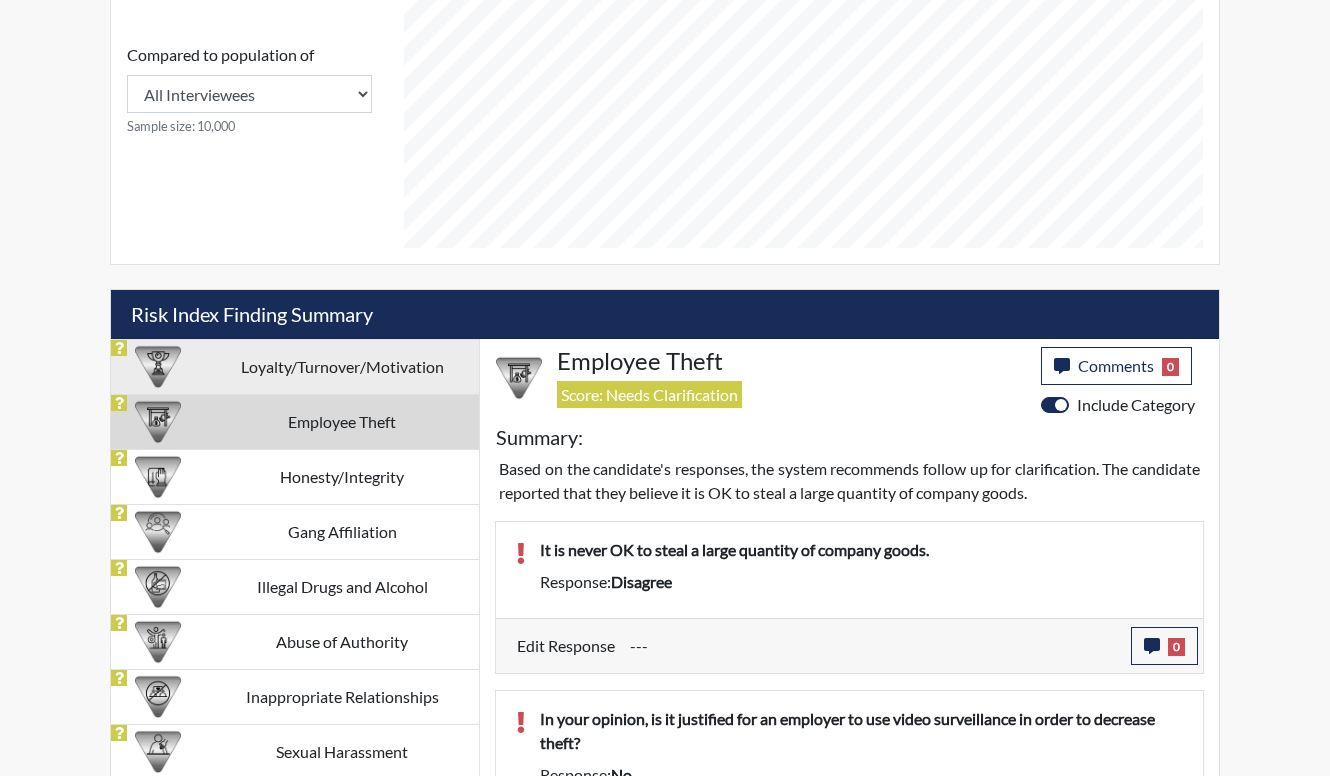 click on "Loyalty/Turnover/Motivation" at bounding box center (342, 366) 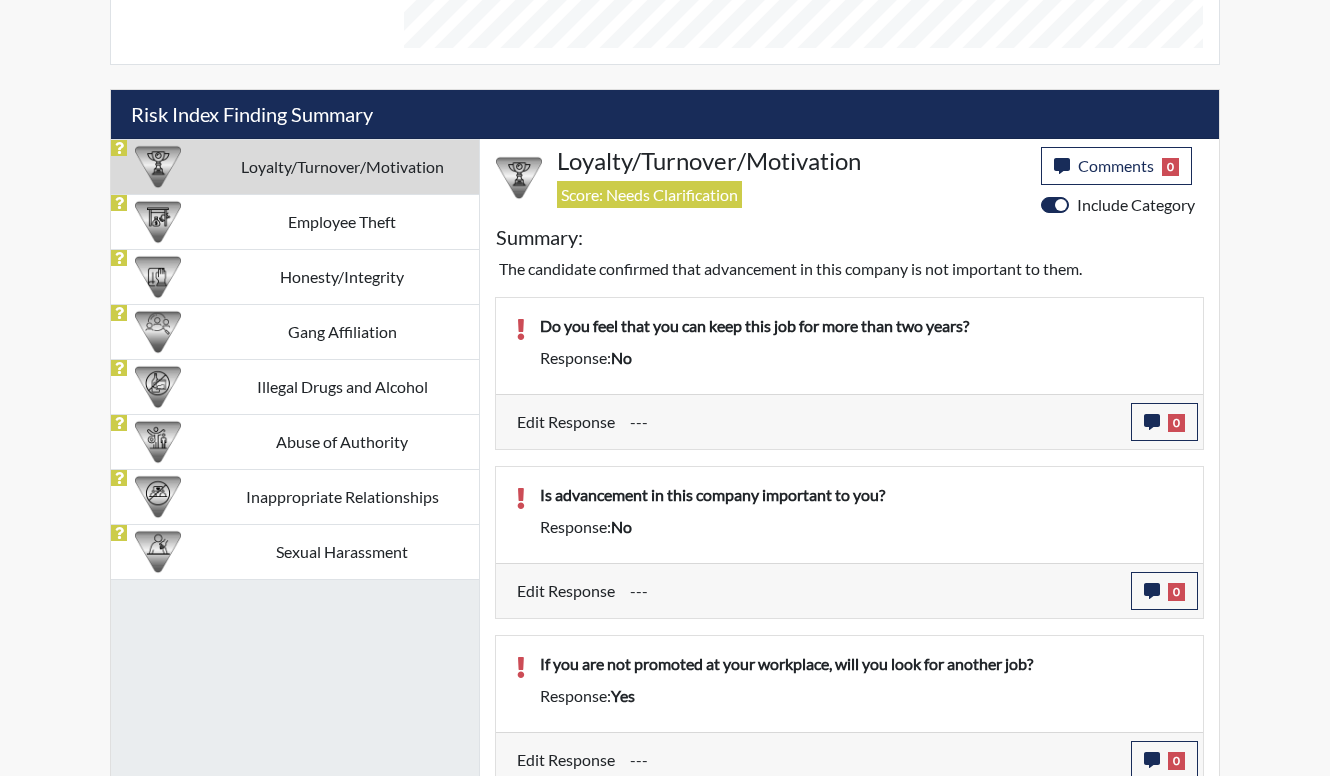 scroll, scrollTop: 1221, scrollLeft: 0, axis: vertical 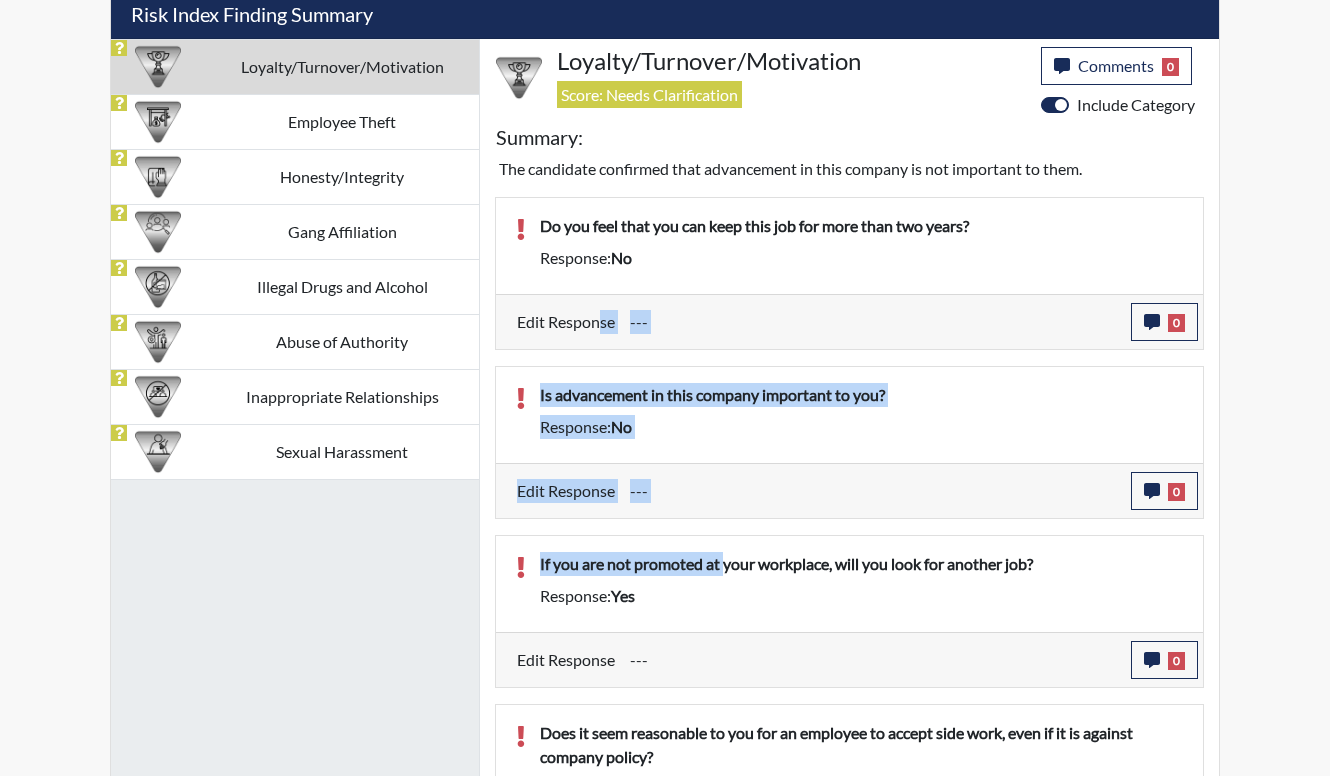 drag, startPoint x: 682, startPoint y: 497, endPoint x: 601, endPoint y: 324, distance: 191.02356 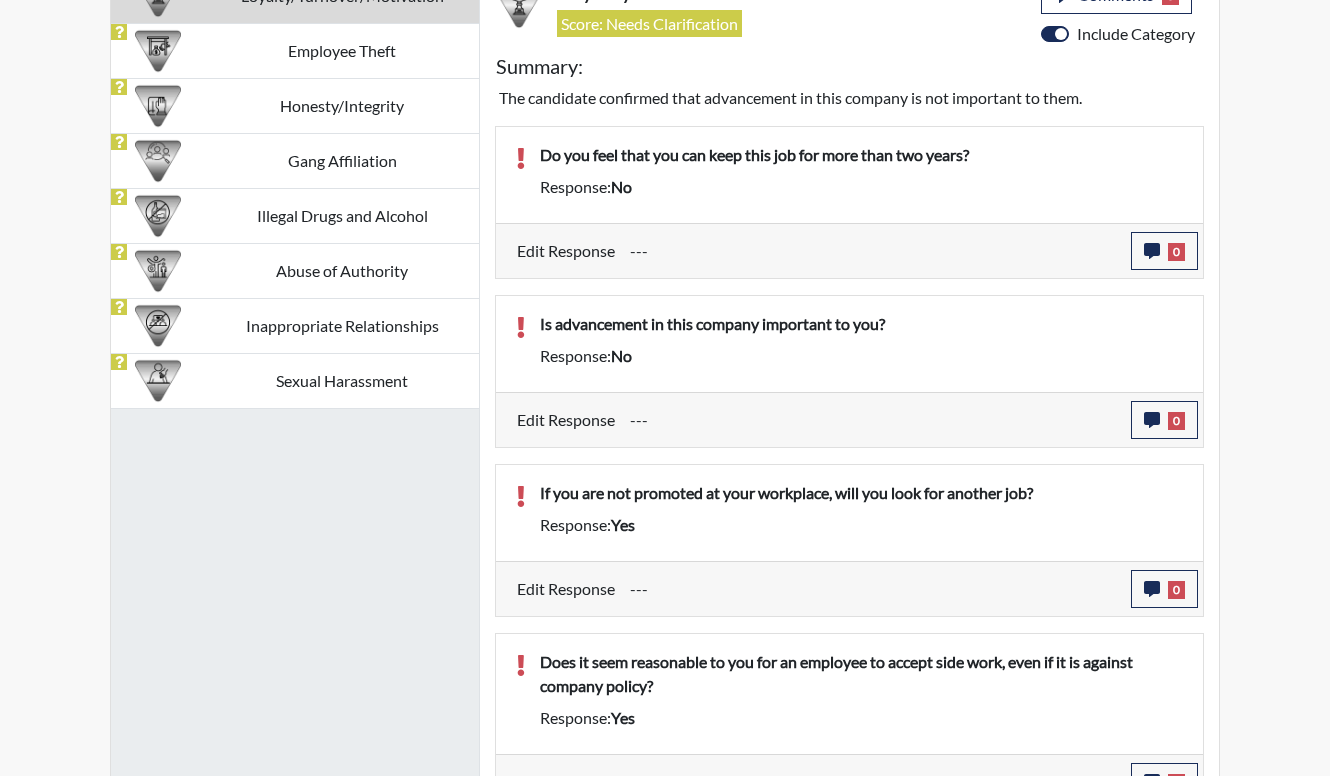 scroll, scrollTop: 1321, scrollLeft: 0, axis: vertical 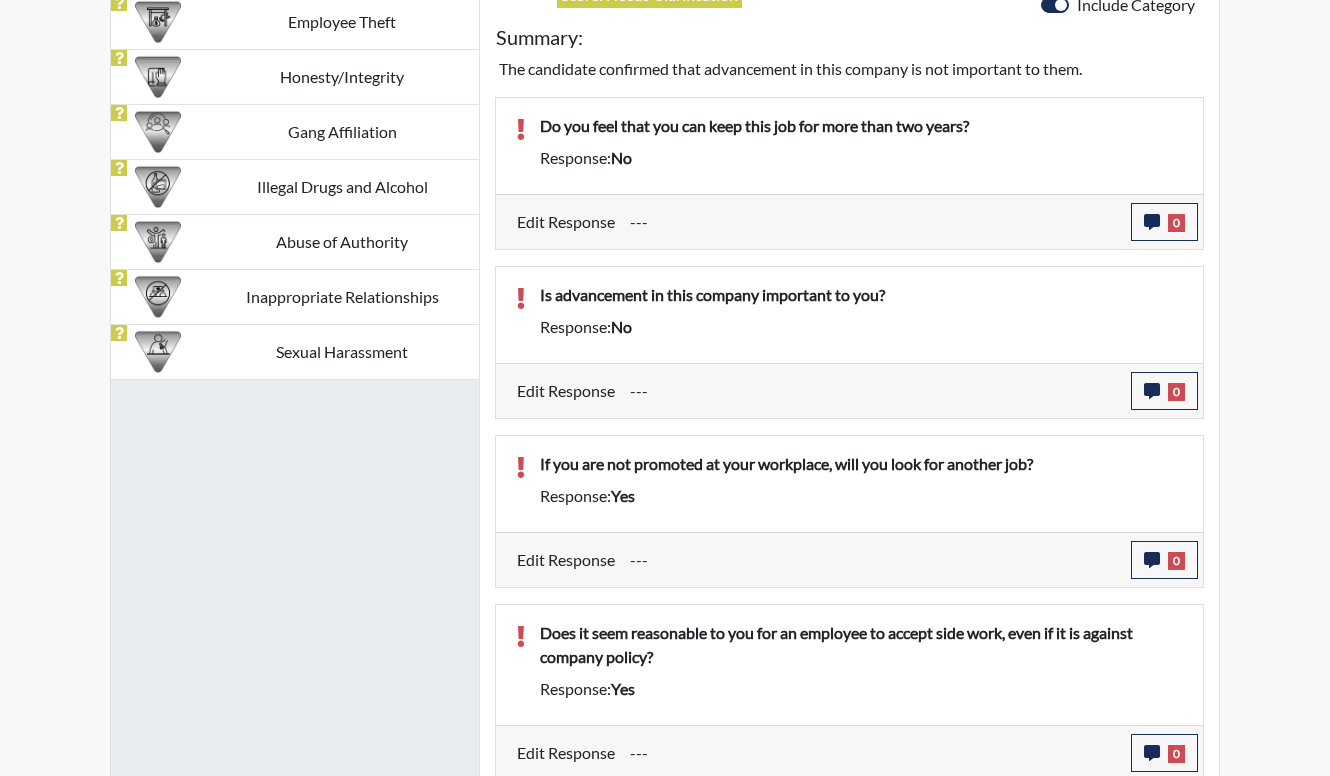 drag, startPoint x: 738, startPoint y: 380, endPoint x: 677, endPoint y: 298, distance: 102.20078 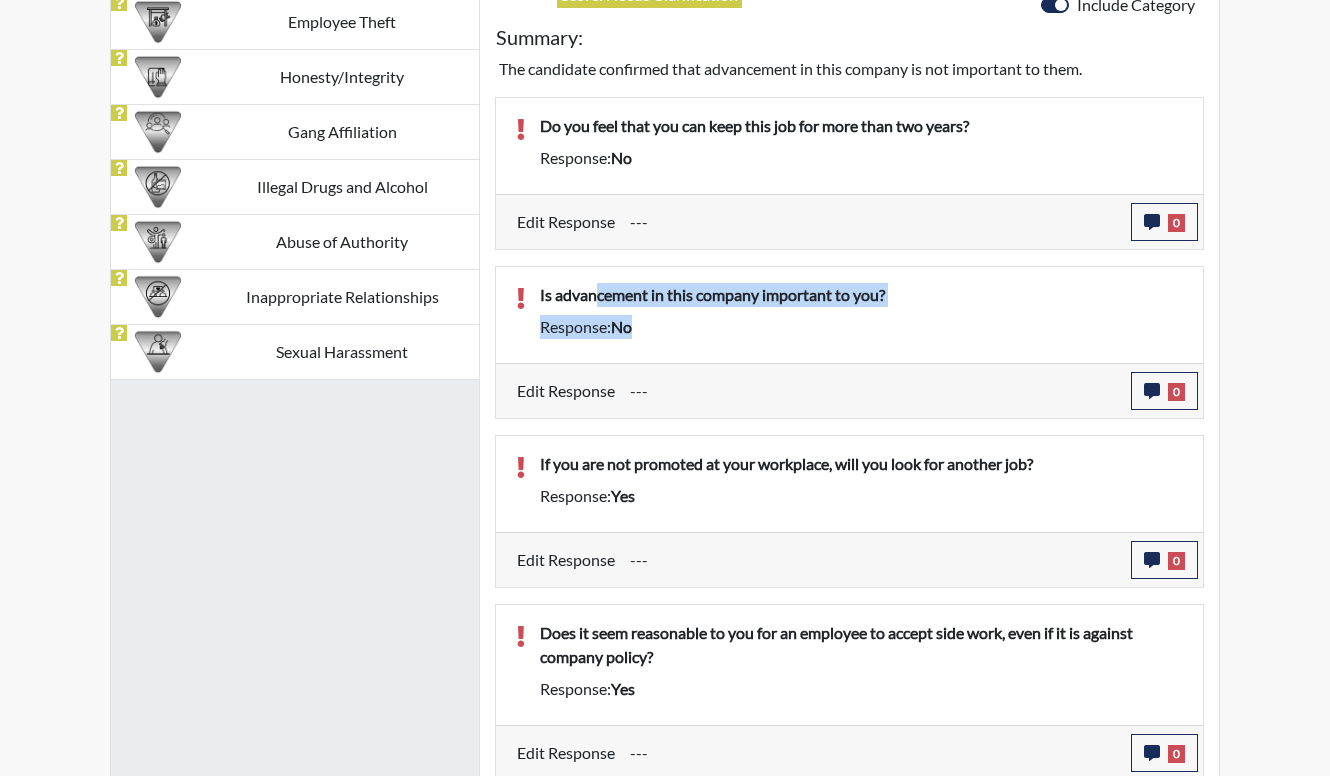 drag, startPoint x: 683, startPoint y: 319, endPoint x: 600, endPoint y: 269, distance: 96.89685 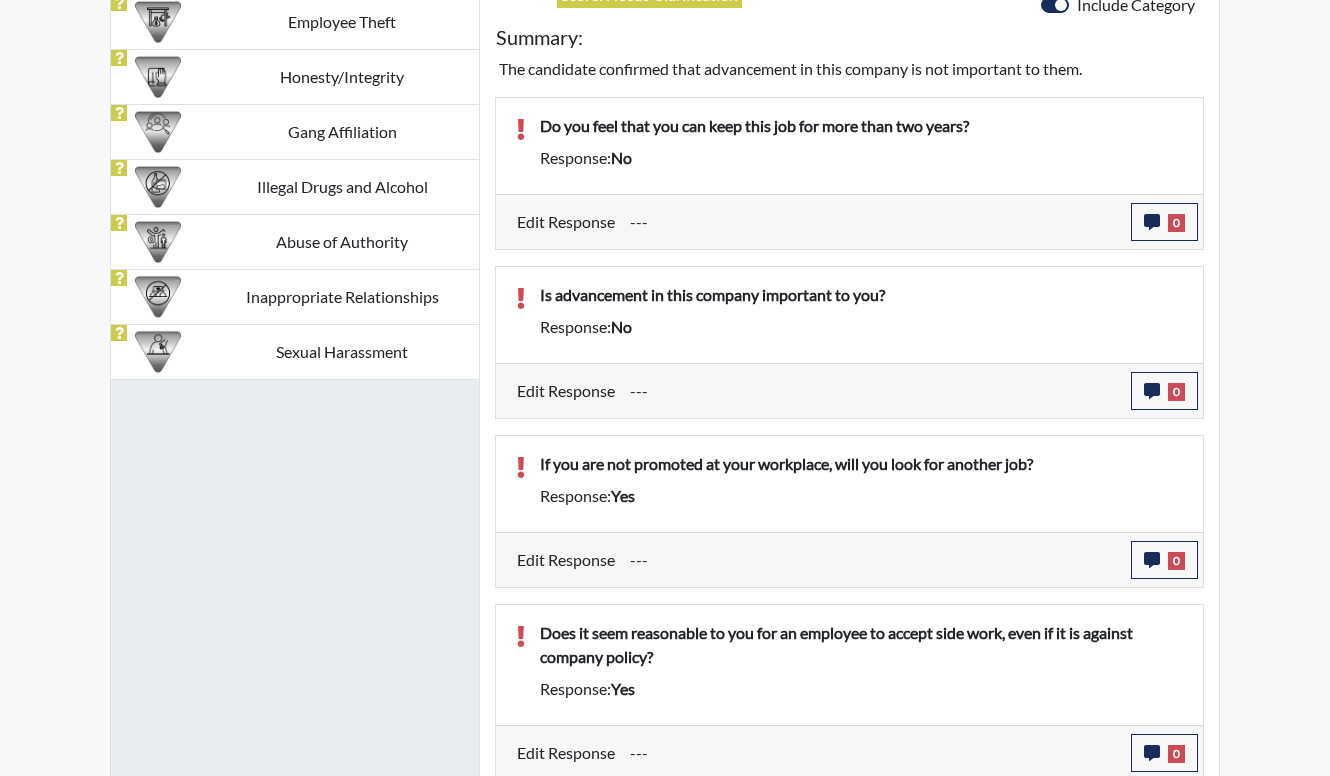 click on "If you are not promoted at your workplace, will you look for another job?  Response:  yes" at bounding box center [861, 484] 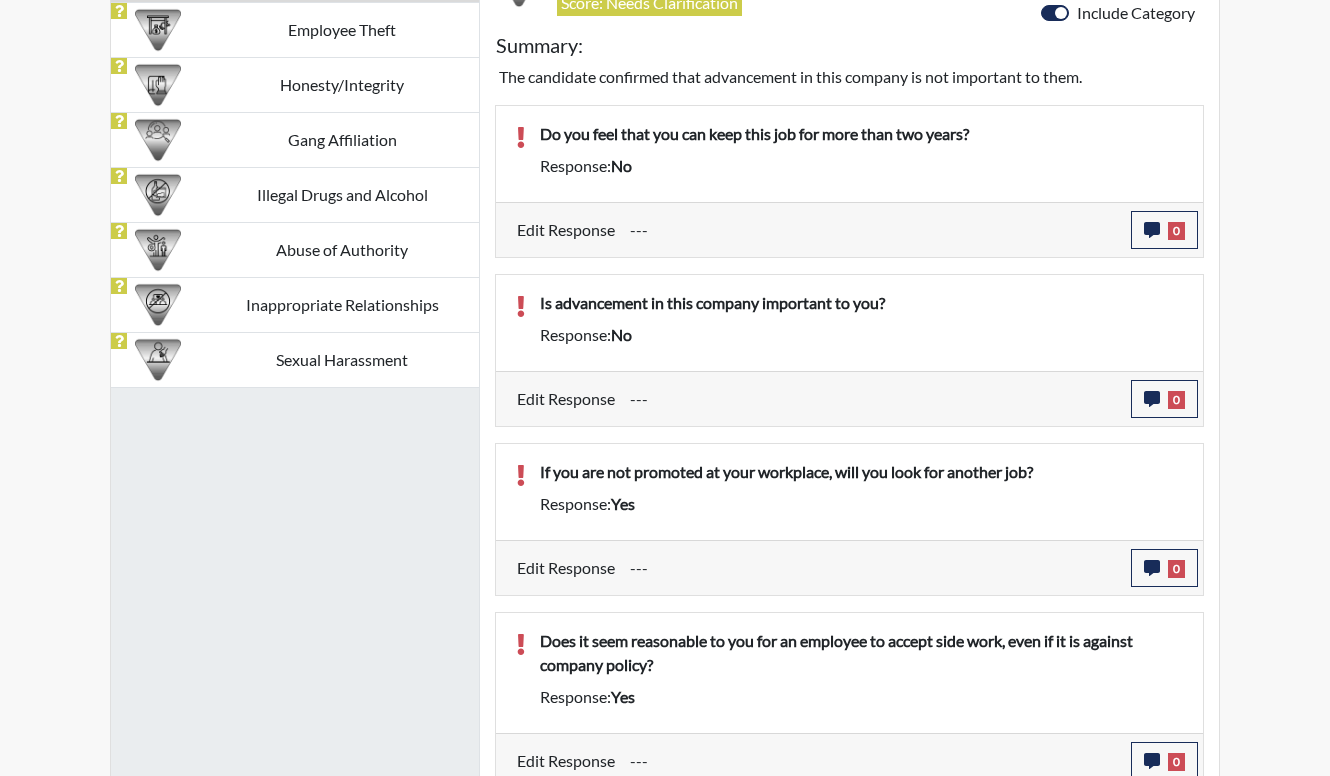 scroll, scrollTop: 1321, scrollLeft: 0, axis: vertical 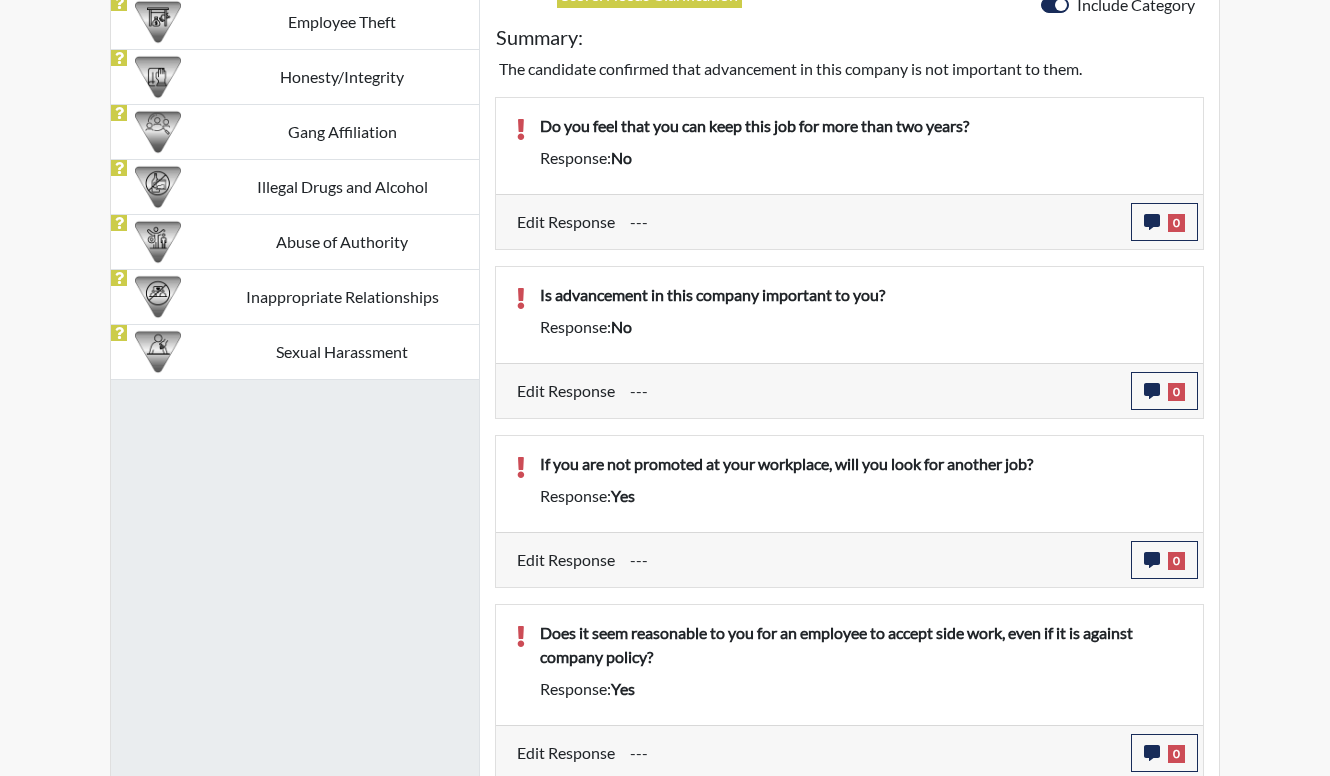 drag, startPoint x: 829, startPoint y: 416, endPoint x: 731, endPoint y: 336, distance: 126.50692 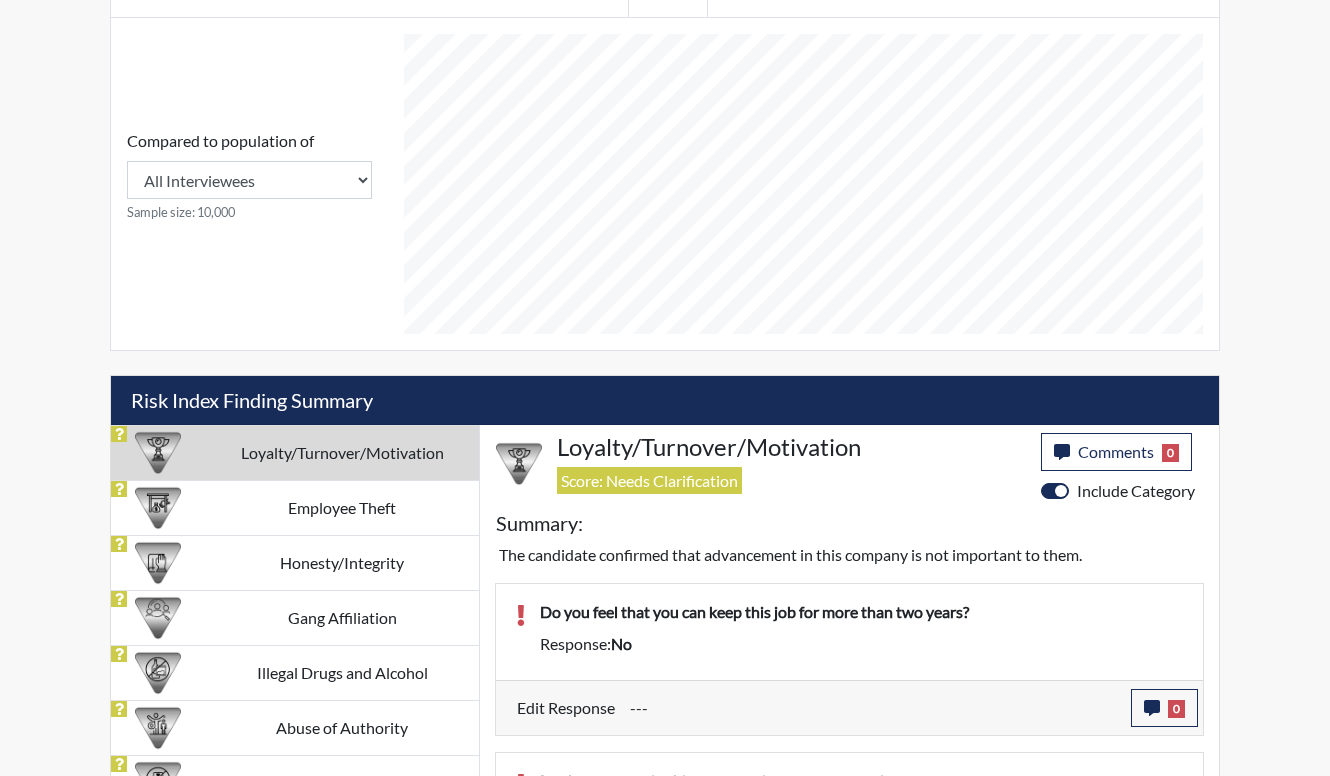 scroll, scrollTop: 521, scrollLeft: 0, axis: vertical 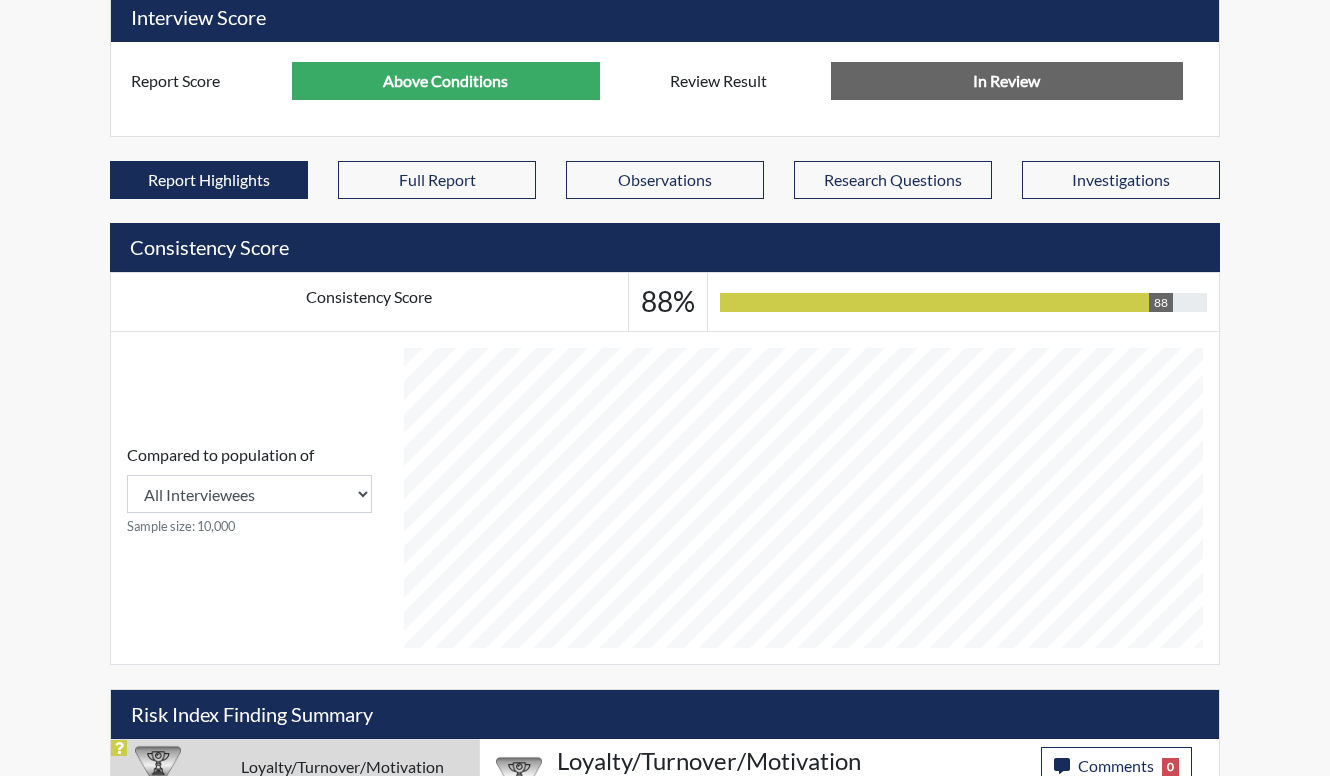 click on "Reports Create Help Center × Verensics Best Practices How to successfully use the Verensics platform. How to Start Interviewing This video instructs you how to start an interview, whether remotely or at your facility. Creating an Investigation  This video explains how to open investigations and add interviews to an investigation.  How to Edit Your Organization and Users  This video instructs you how to edit your organization's characteristics, including adding and editing your organization's users.  Dashboard Overview  This video instructs you in all of the functions and tools on the reports dashboard.  Viewing Reports  This video explains how to access/interpret/edit reports and describes all of the functionality and charts in the reports.  User stacie.houston@gdc.ga.gov Organization Georgia Department of Corrections Sign Out  Georgia Department of Corrections  Completed Comments 0 report Comments × Add Comment: Save Comment Close PDF Export Parameters Reg. Id SAC0063 Reference # 48712 Email --- Type Date" at bounding box center (665, 699) 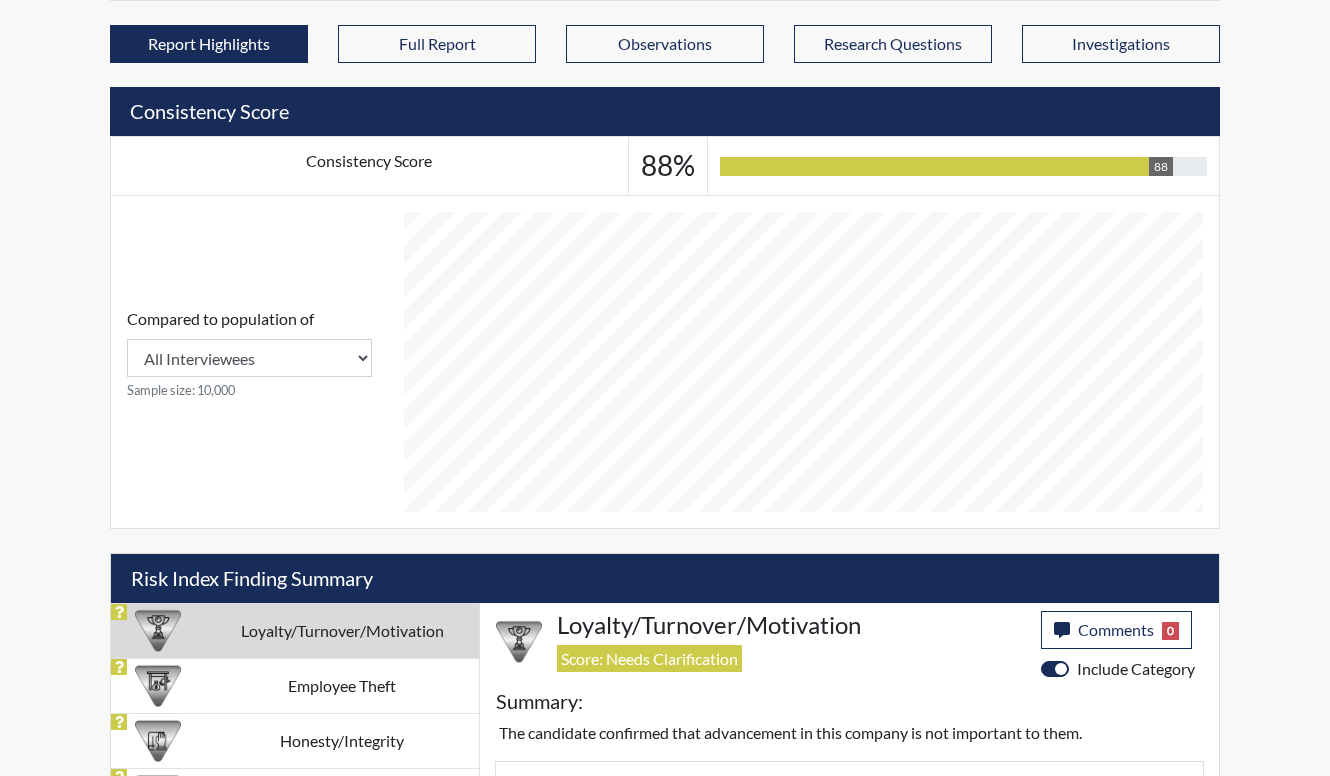 scroll, scrollTop: 921, scrollLeft: 0, axis: vertical 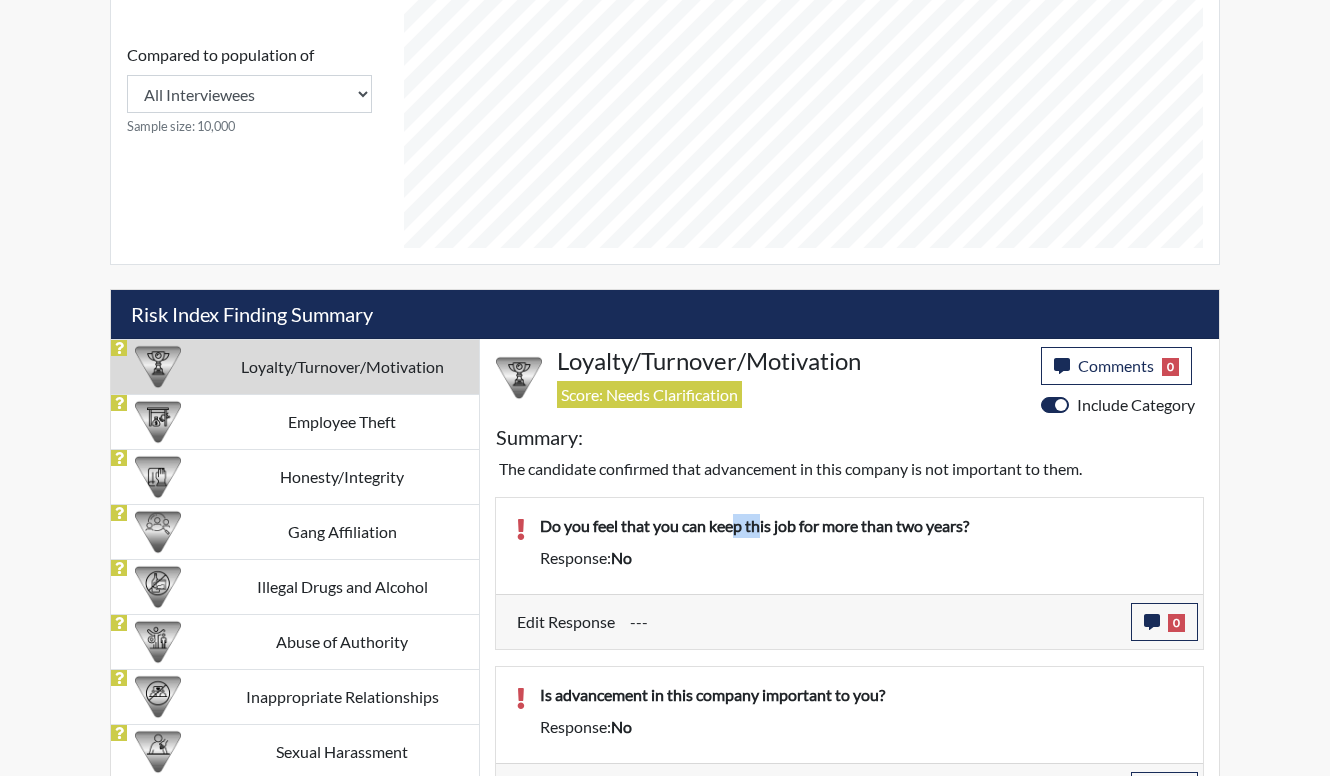 drag, startPoint x: 852, startPoint y: 568, endPoint x: 937, endPoint y: 600, distance: 90.824005 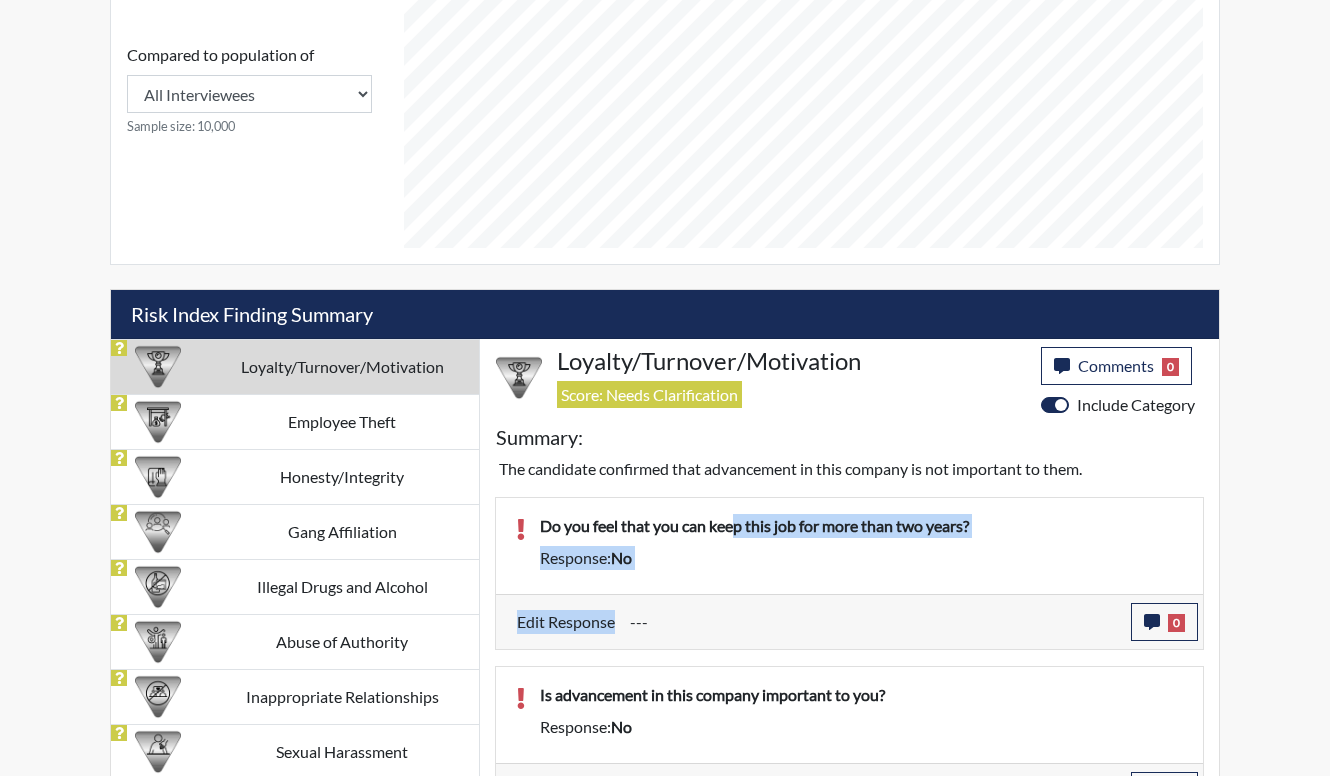 drag, startPoint x: 937, startPoint y: 600, endPoint x: 895, endPoint y: 574, distance: 49.396355 